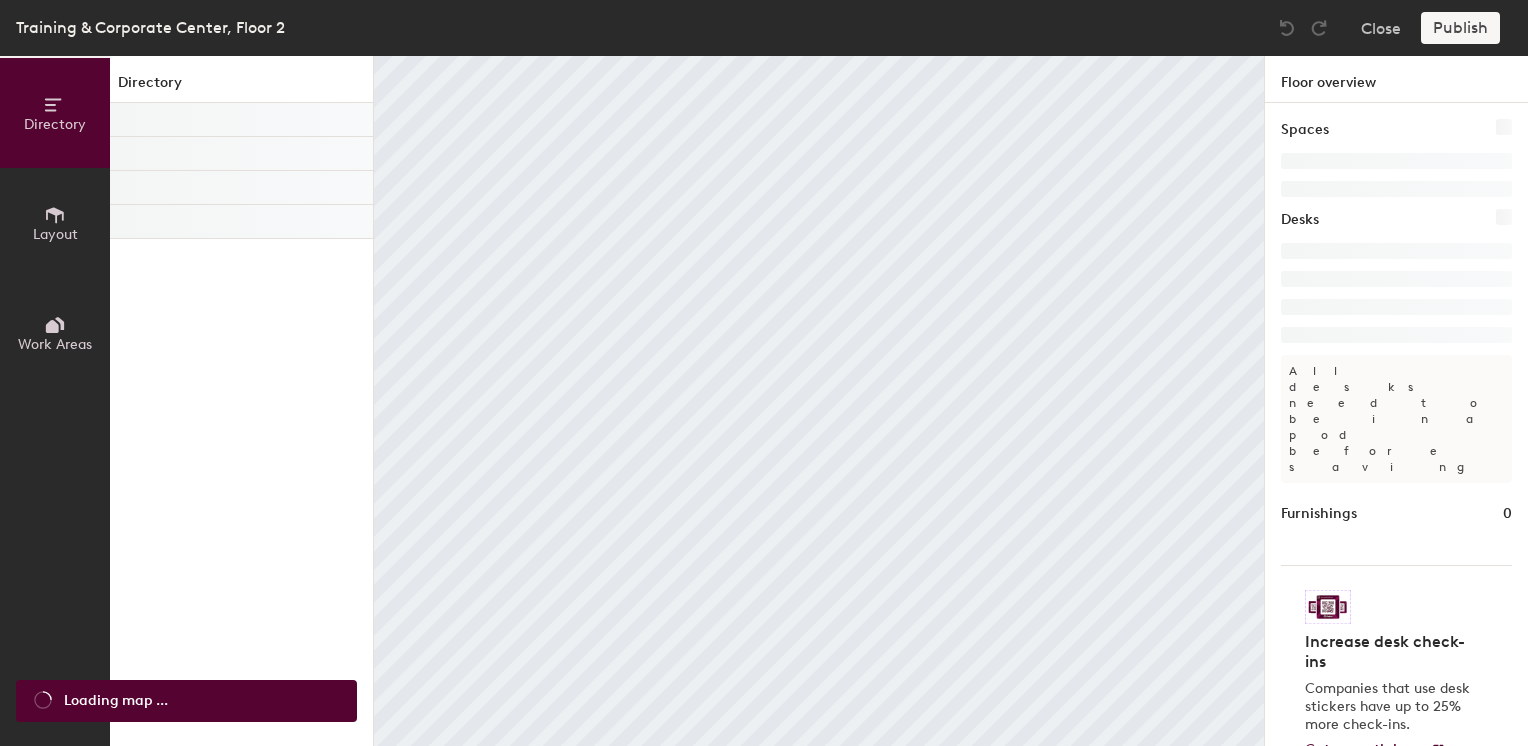 scroll, scrollTop: 0, scrollLeft: 0, axis: both 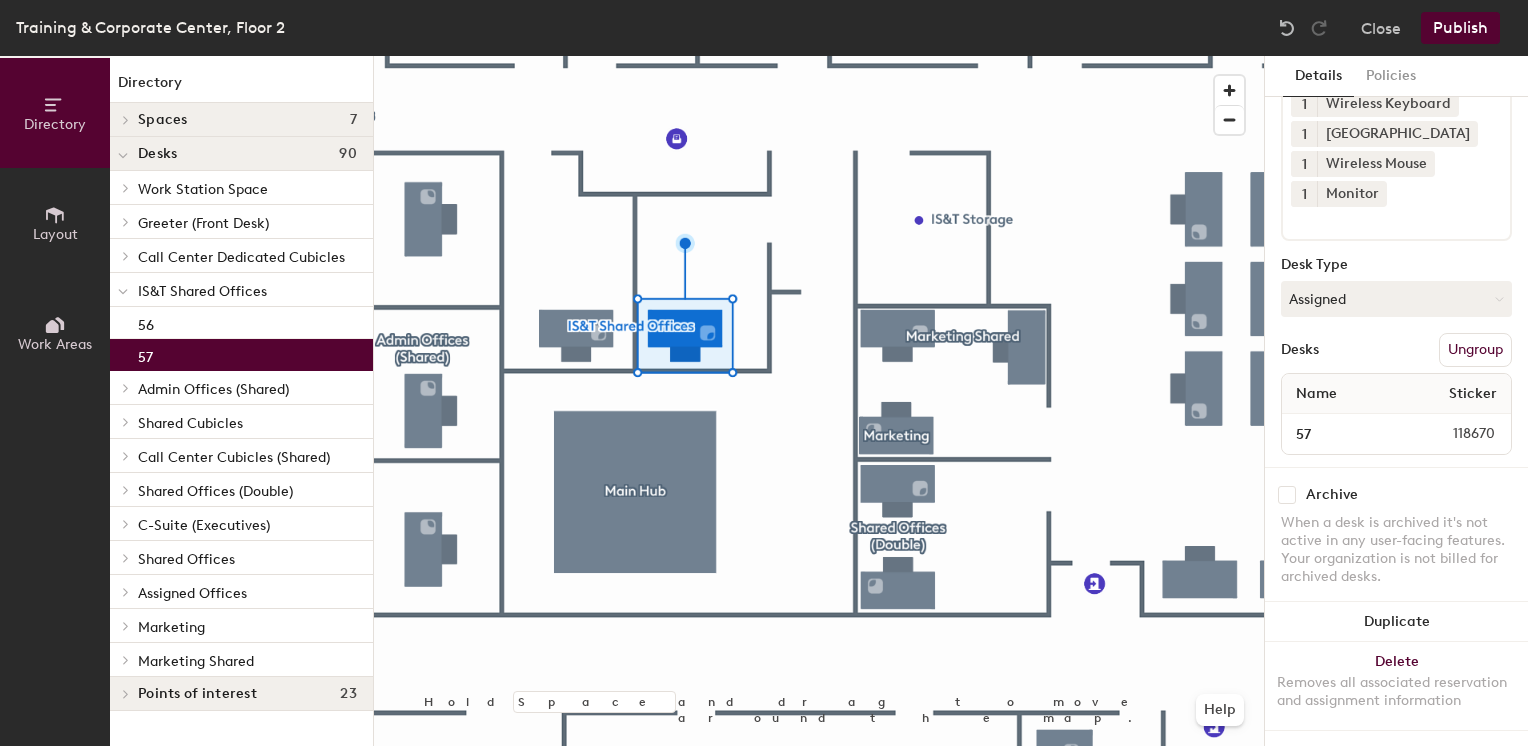 click on "Ungroup" 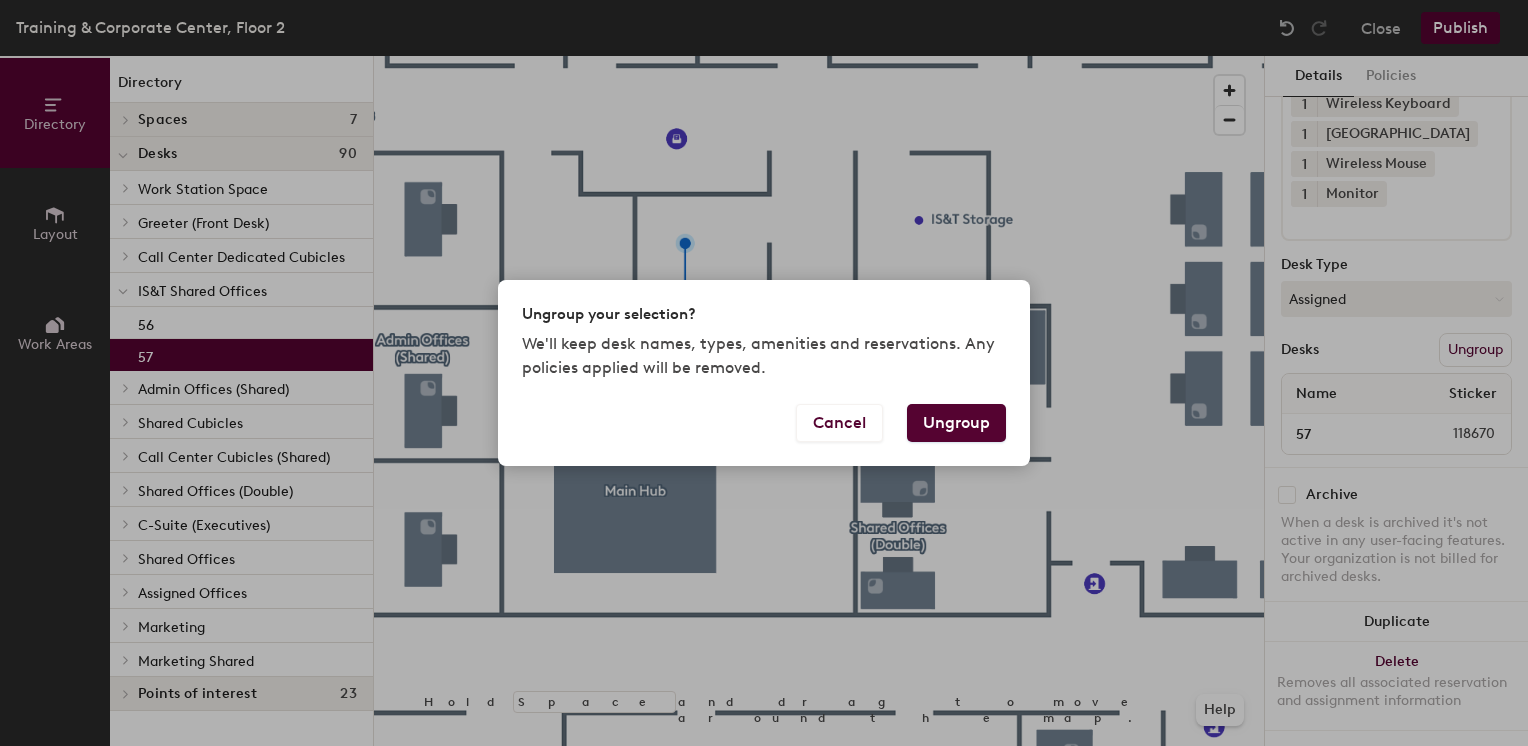 click on "Ungroup" at bounding box center [956, 423] 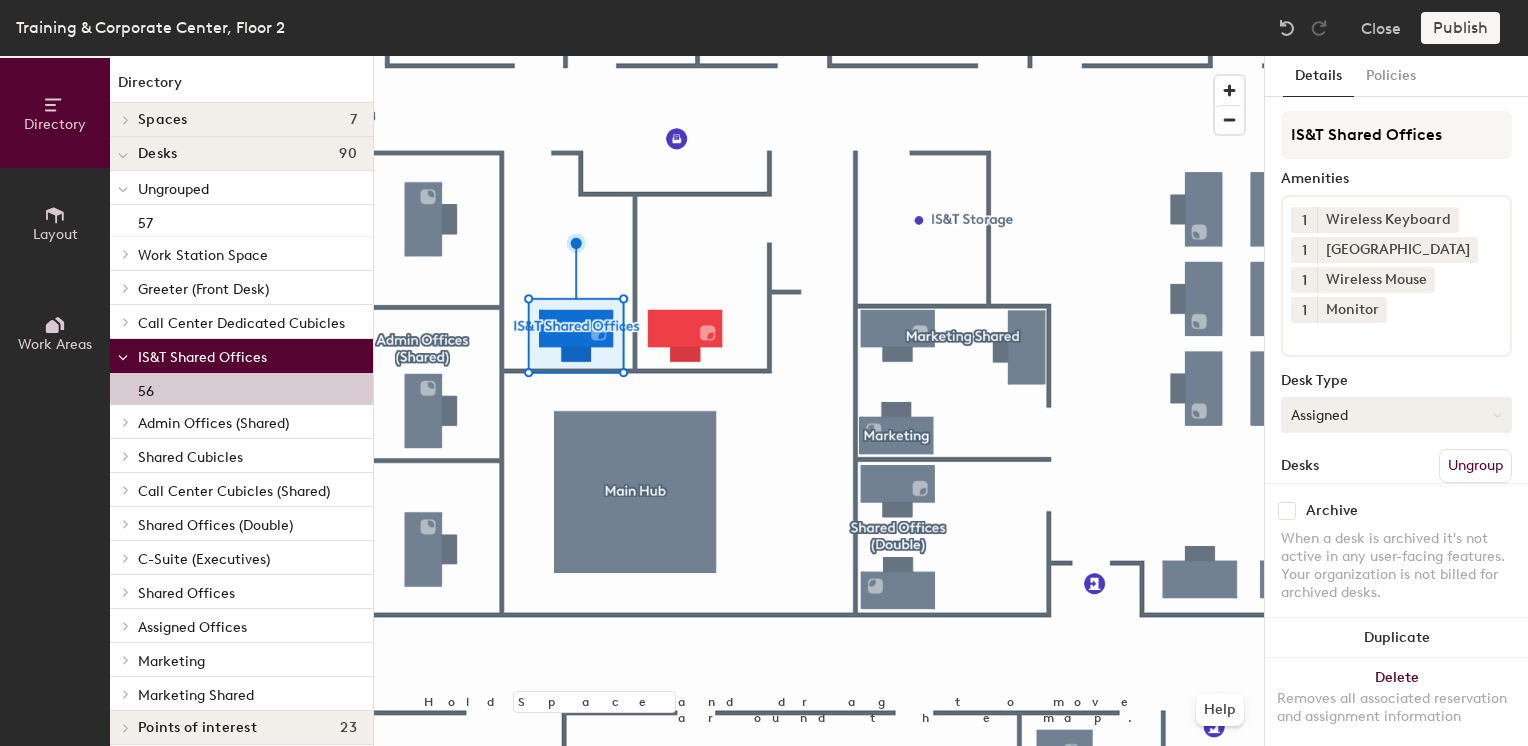 scroll, scrollTop: 0, scrollLeft: 0, axis: both 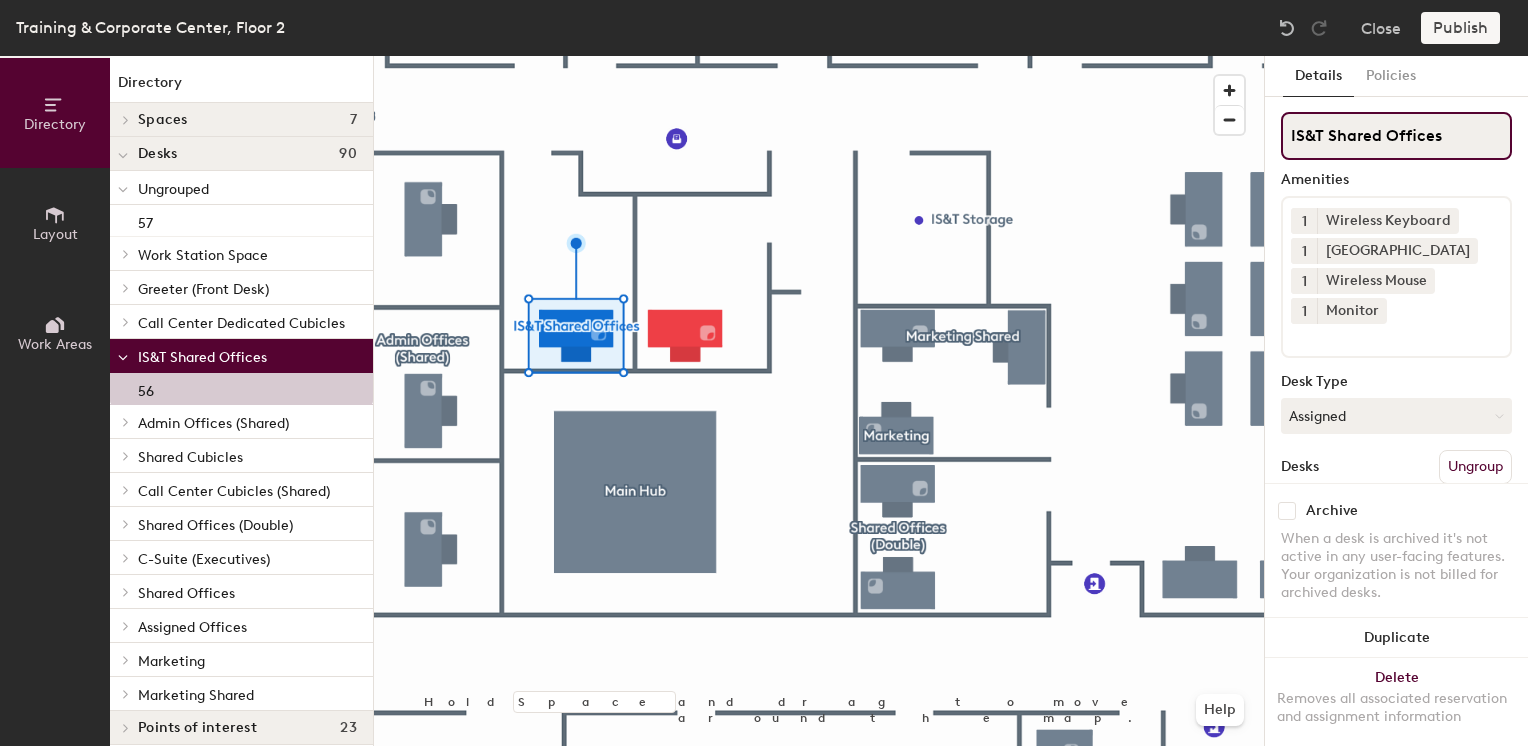 click on "IS&T Shared Offices" 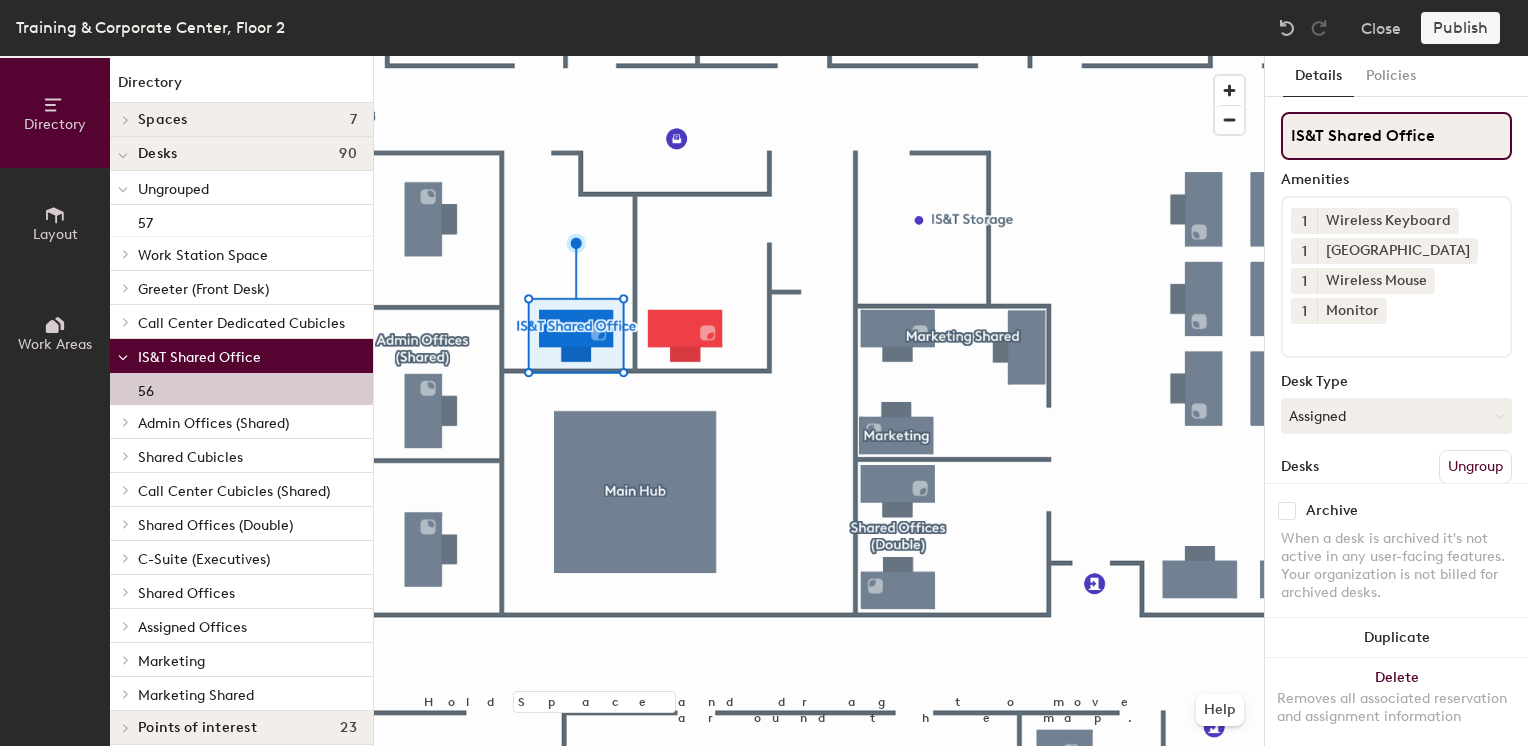 type on "IS&T Shared Office" 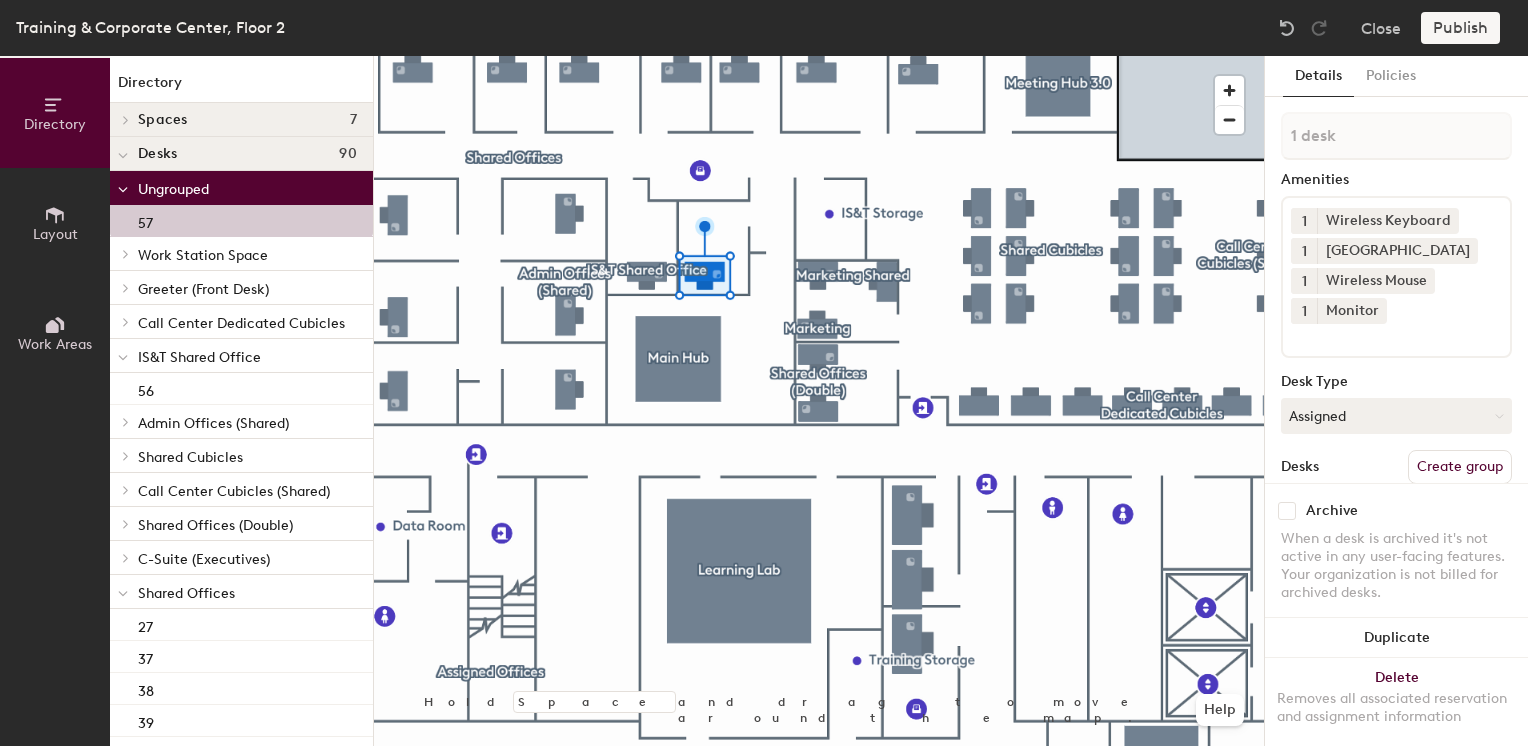 click 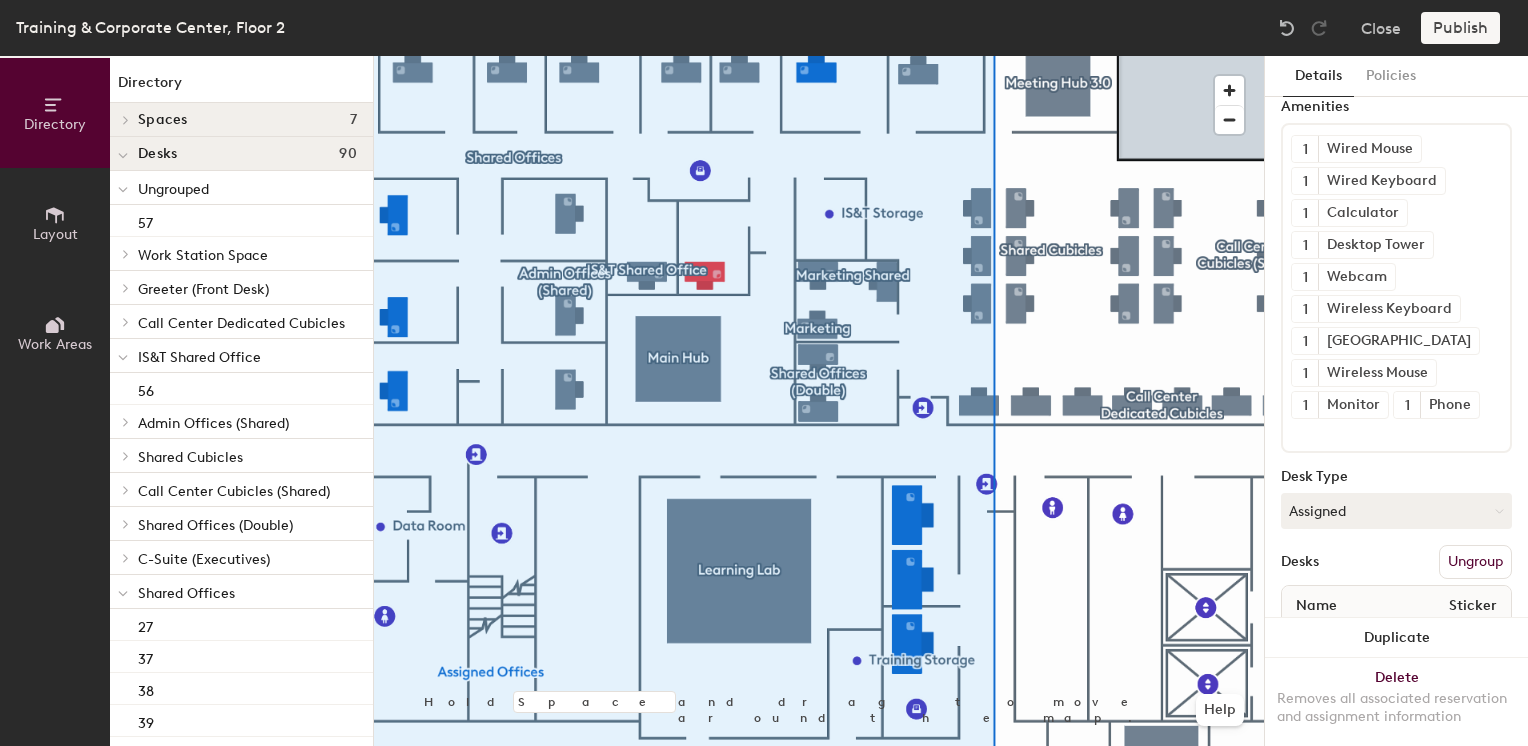 scroll, scrollTop: 0, scrollLeft: 0, axis: both 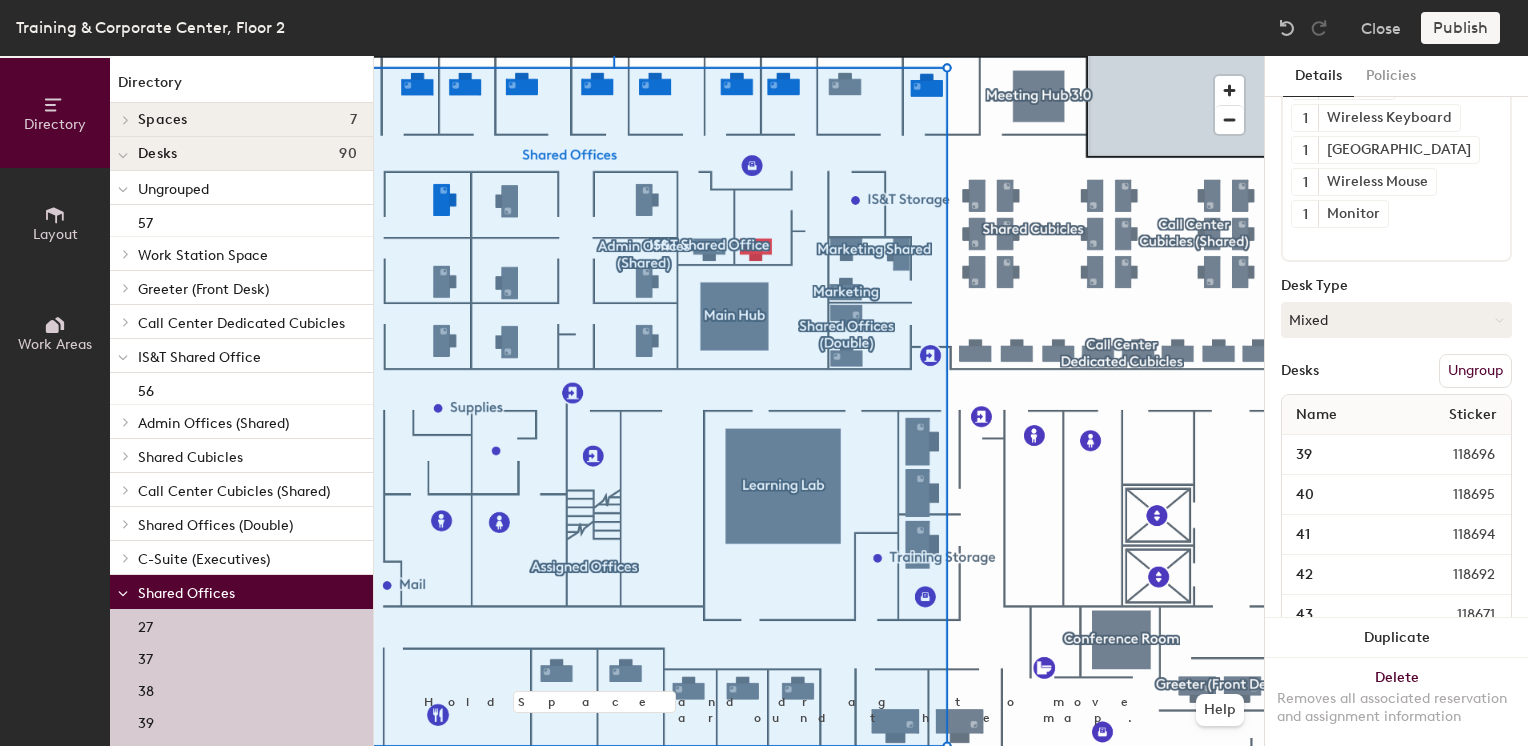 click on "Ungroup" 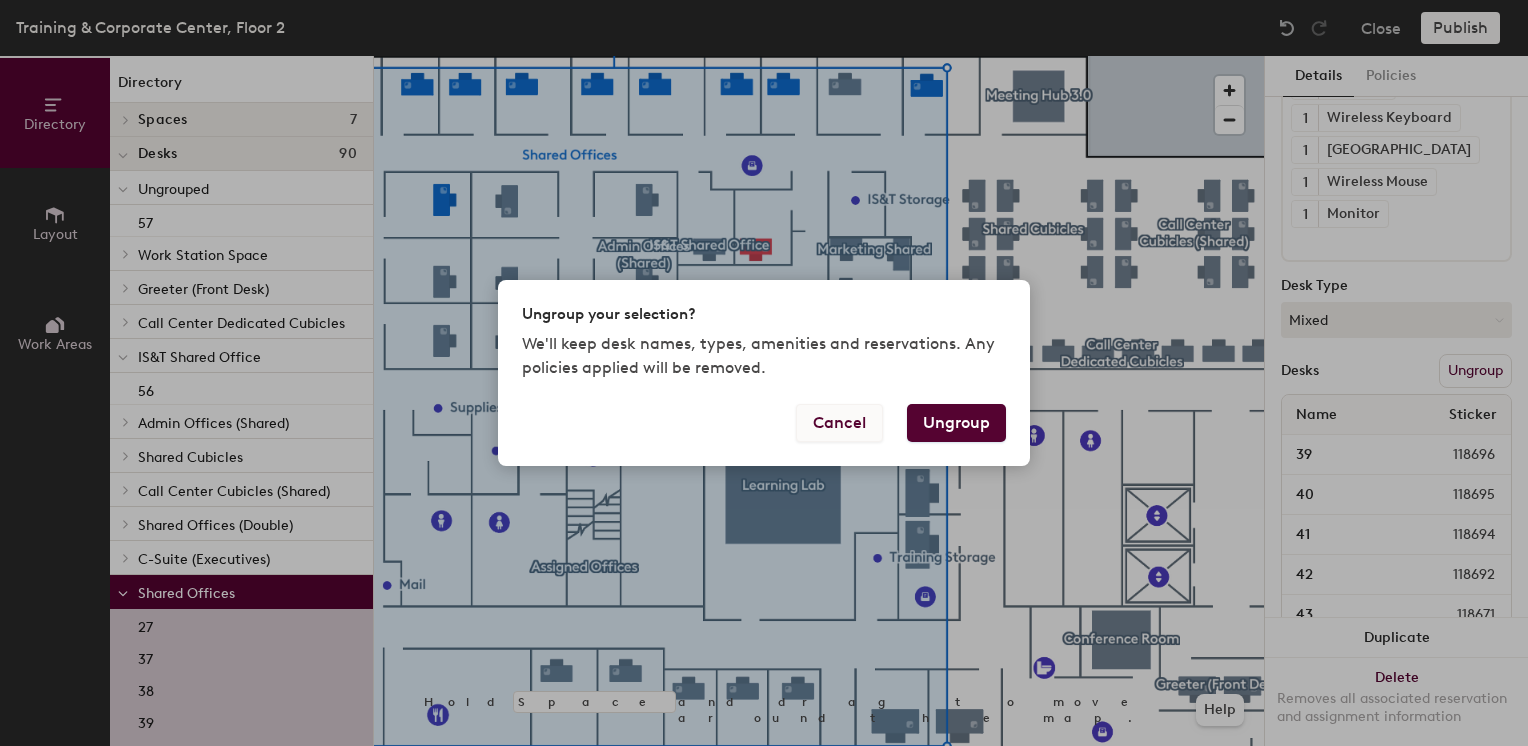 click on "Cancel" at bounding box center (839, 423) 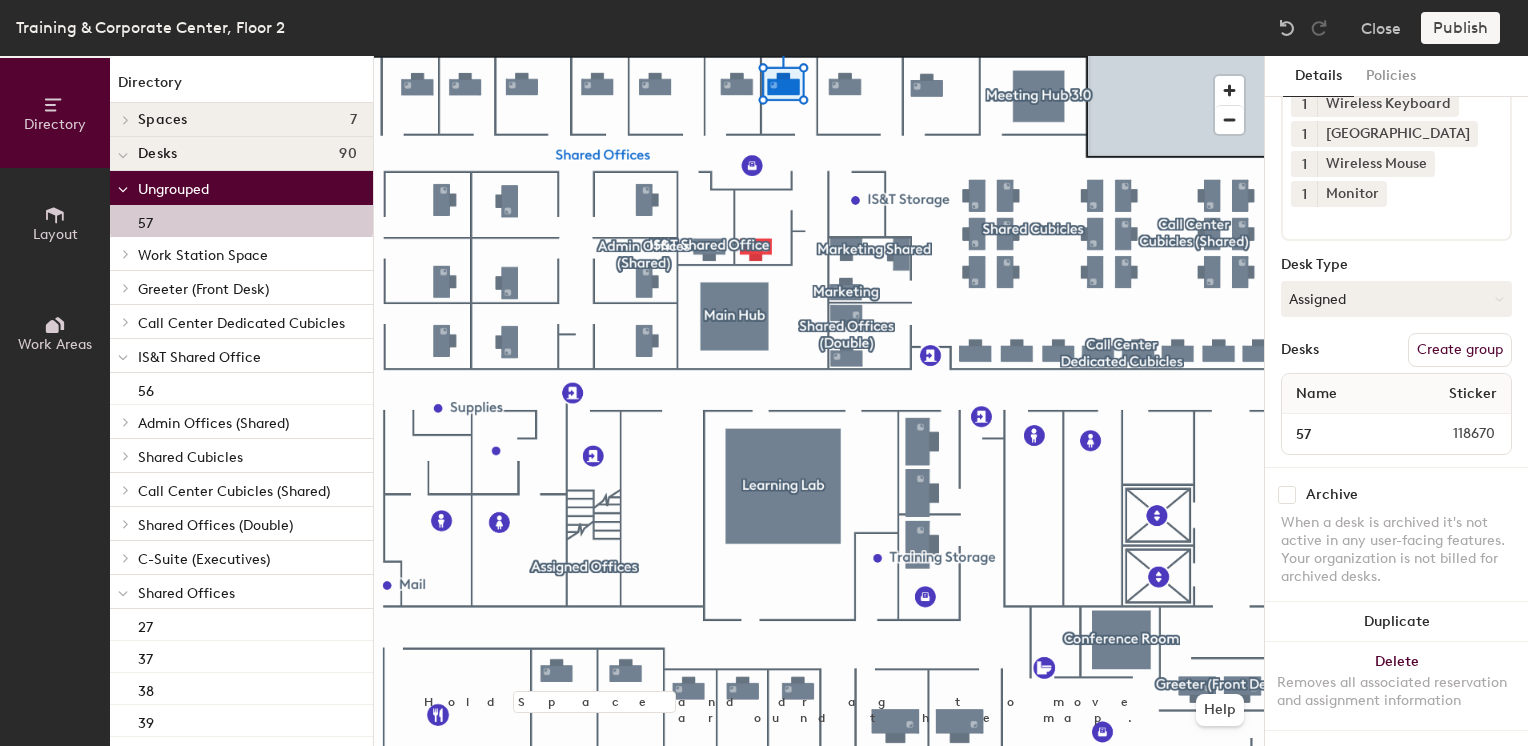 scroll, scrollTop: 99, scrollLeft: 0, axis: vertical 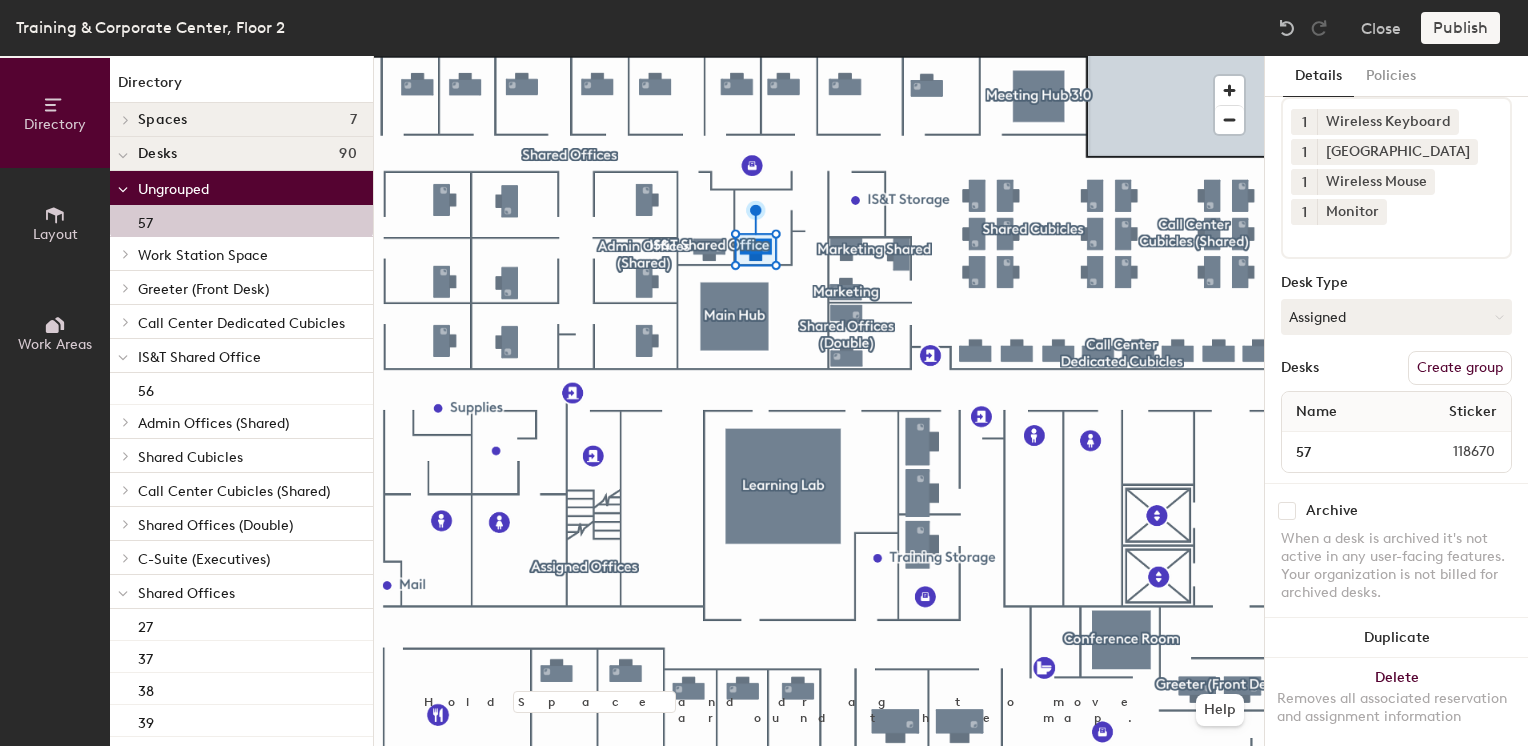 click on "Create group" 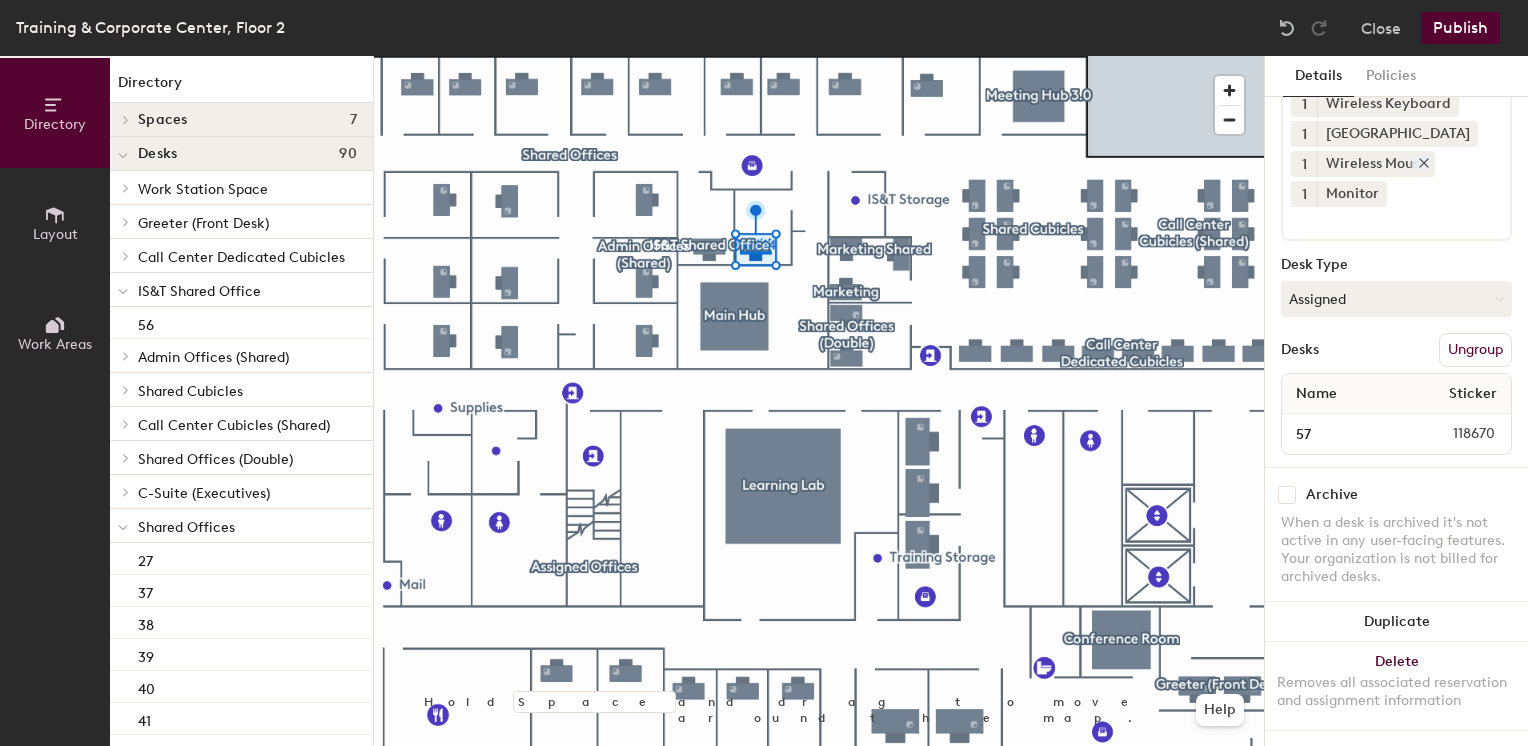 scroll, scrollTop: 132, scrollLeft: 0, axis: vertical 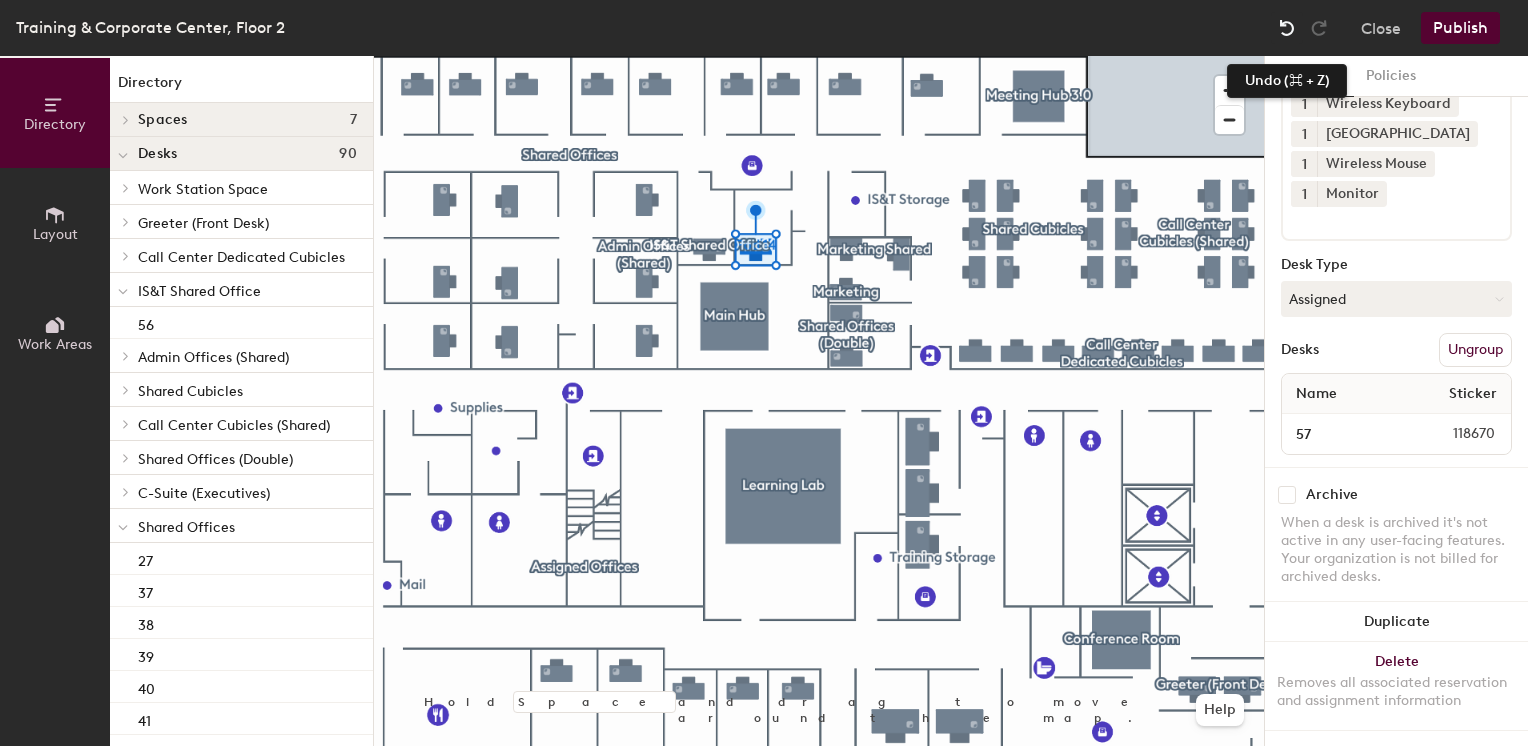 click 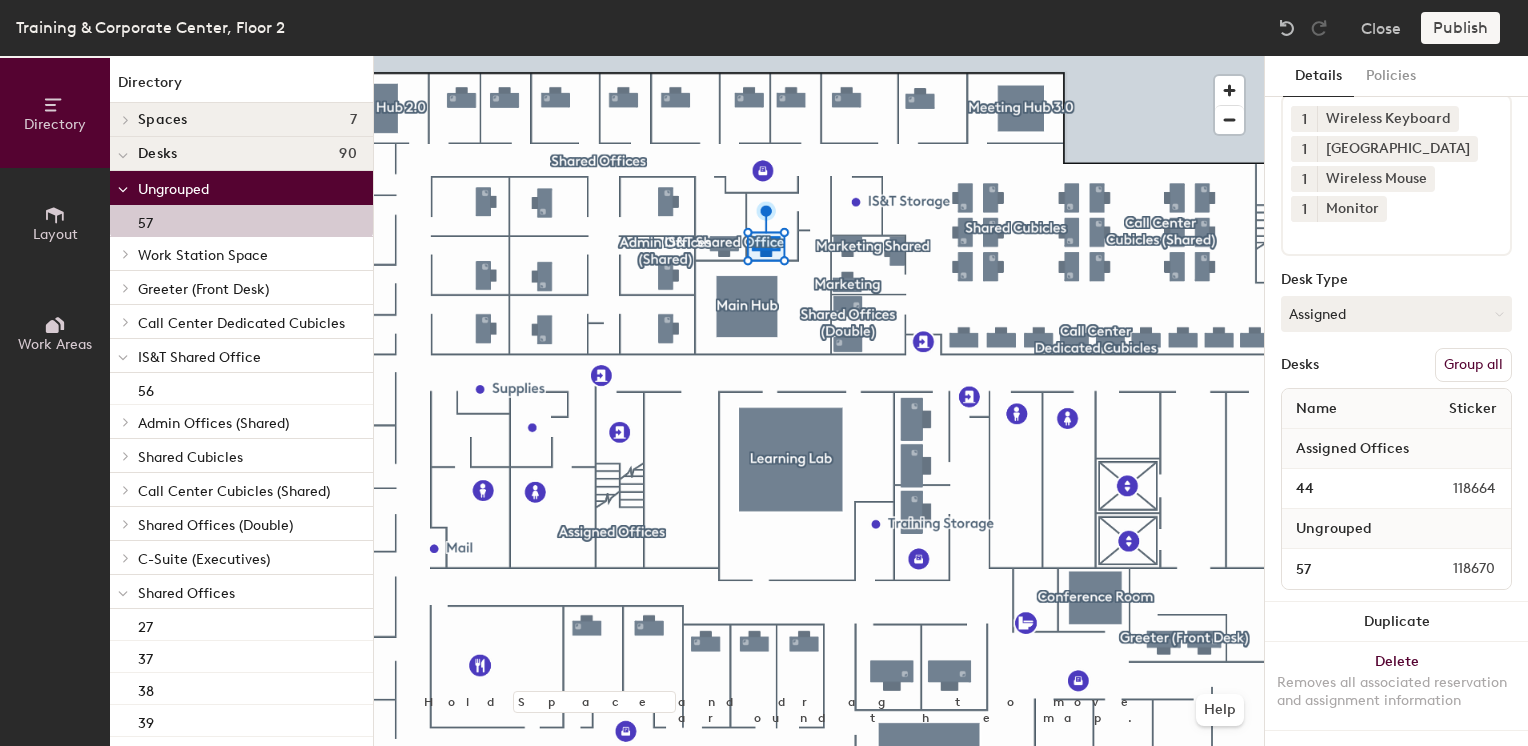 scroll, scrollTop: 0, scrollLeft: 0, axis: both 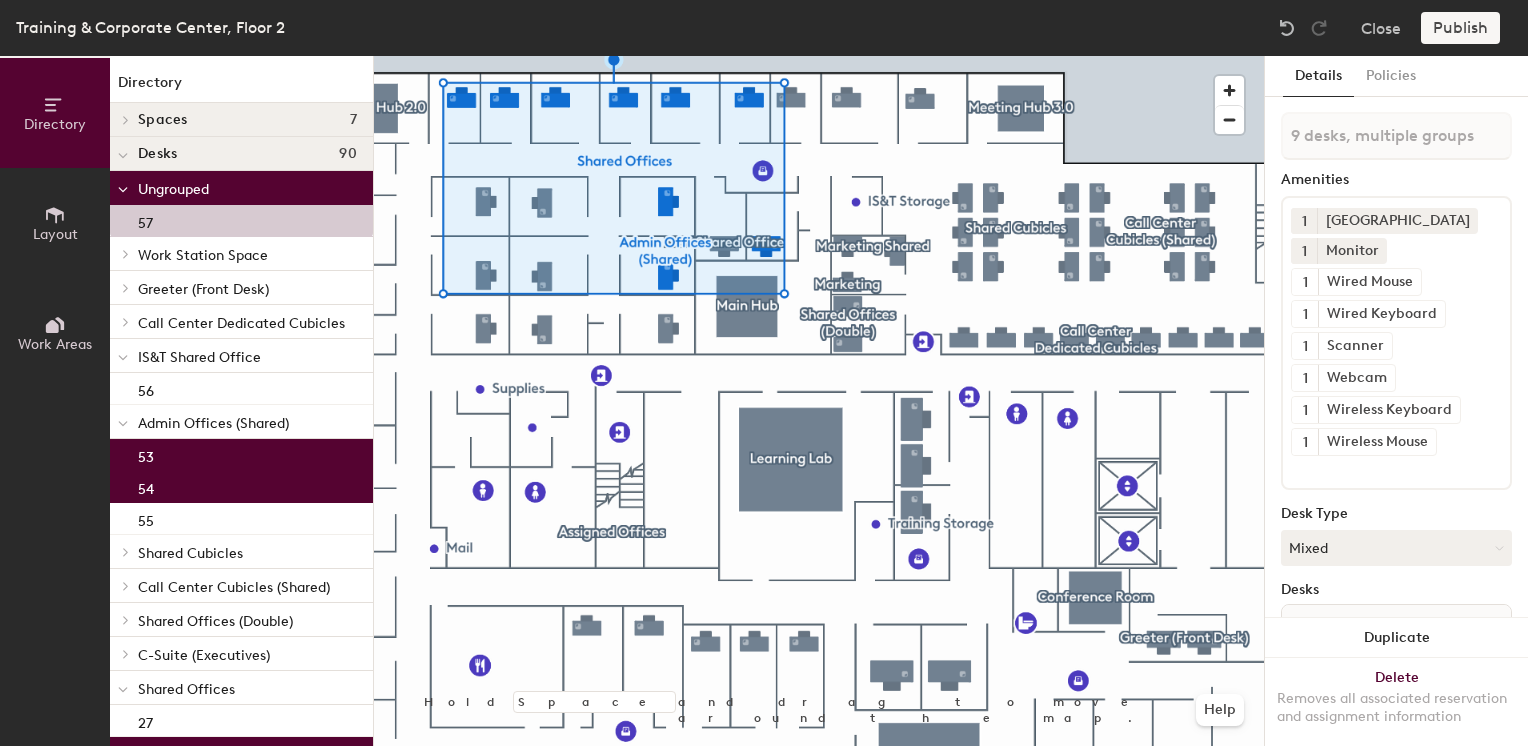 type on "8 desks, multiple groups" 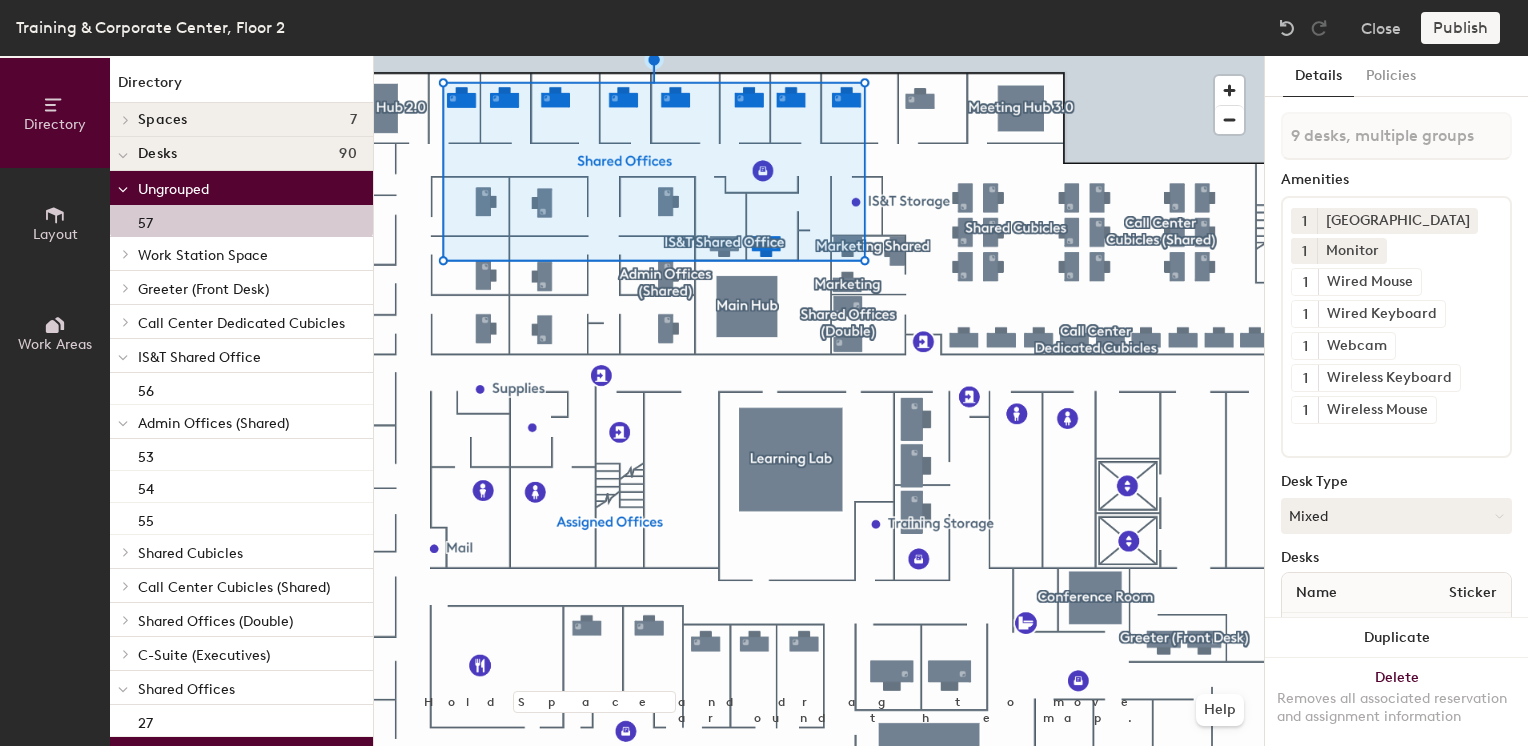 type on "10 desks, multiple groups" 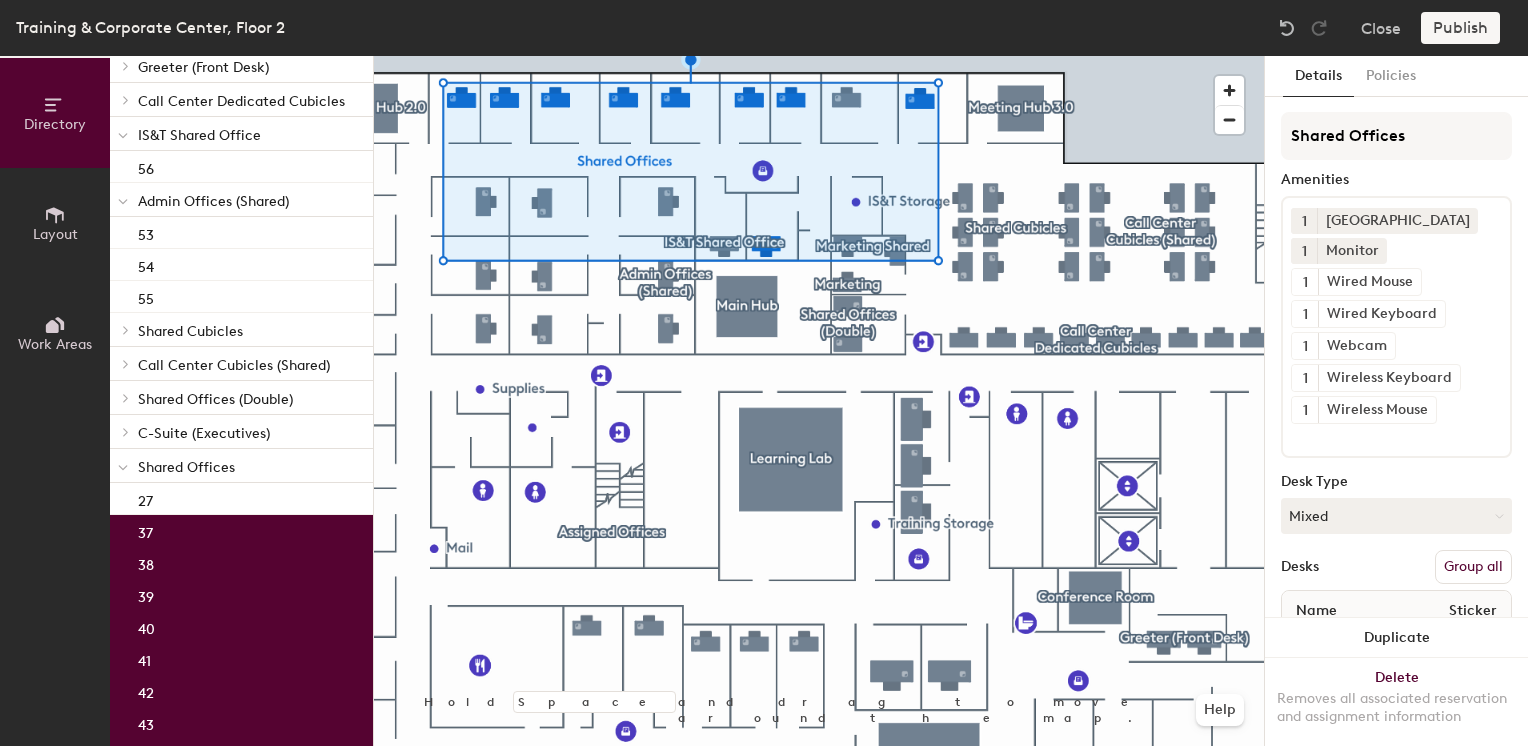 scroll, scrollTop: 322, scrollLeft: 0, axis: vertical 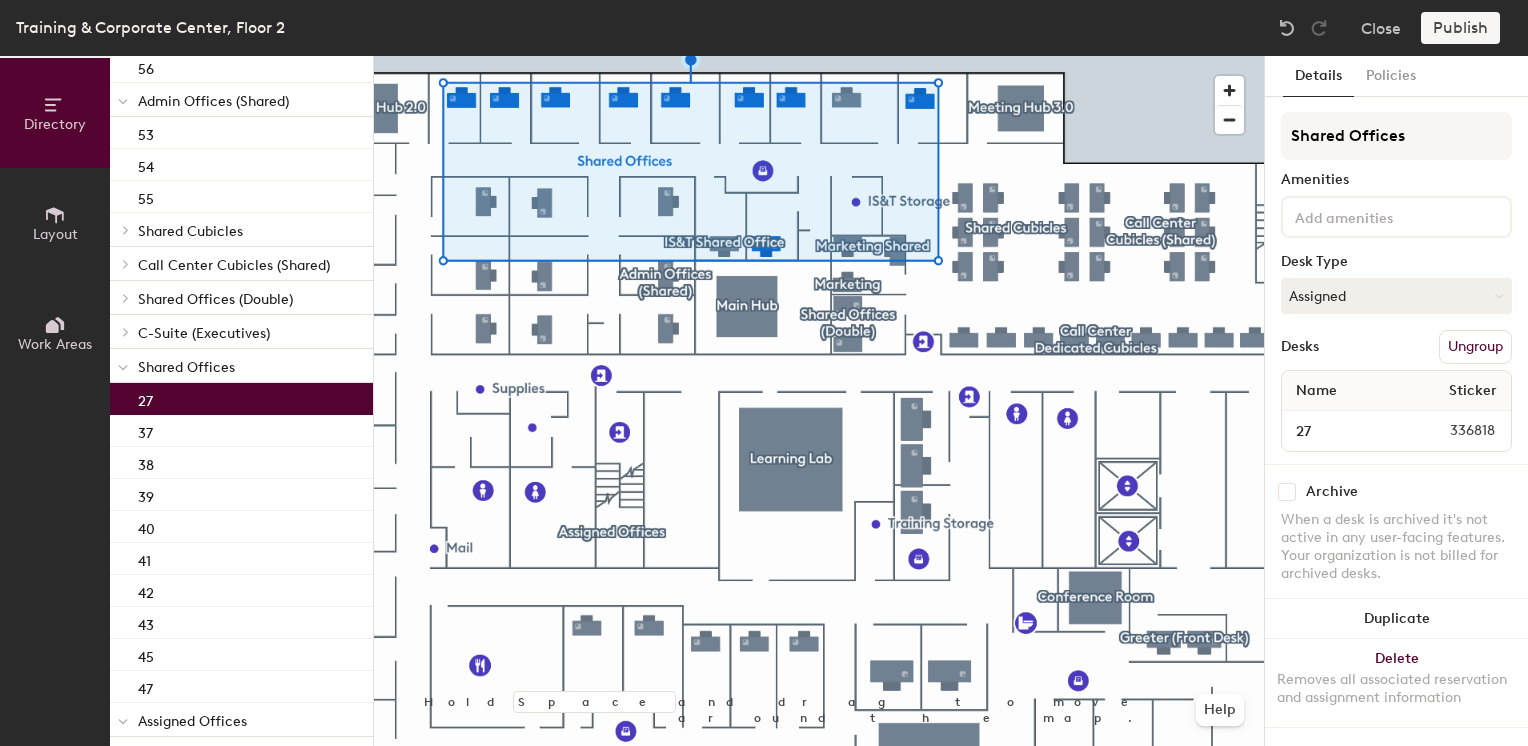 click on "27" 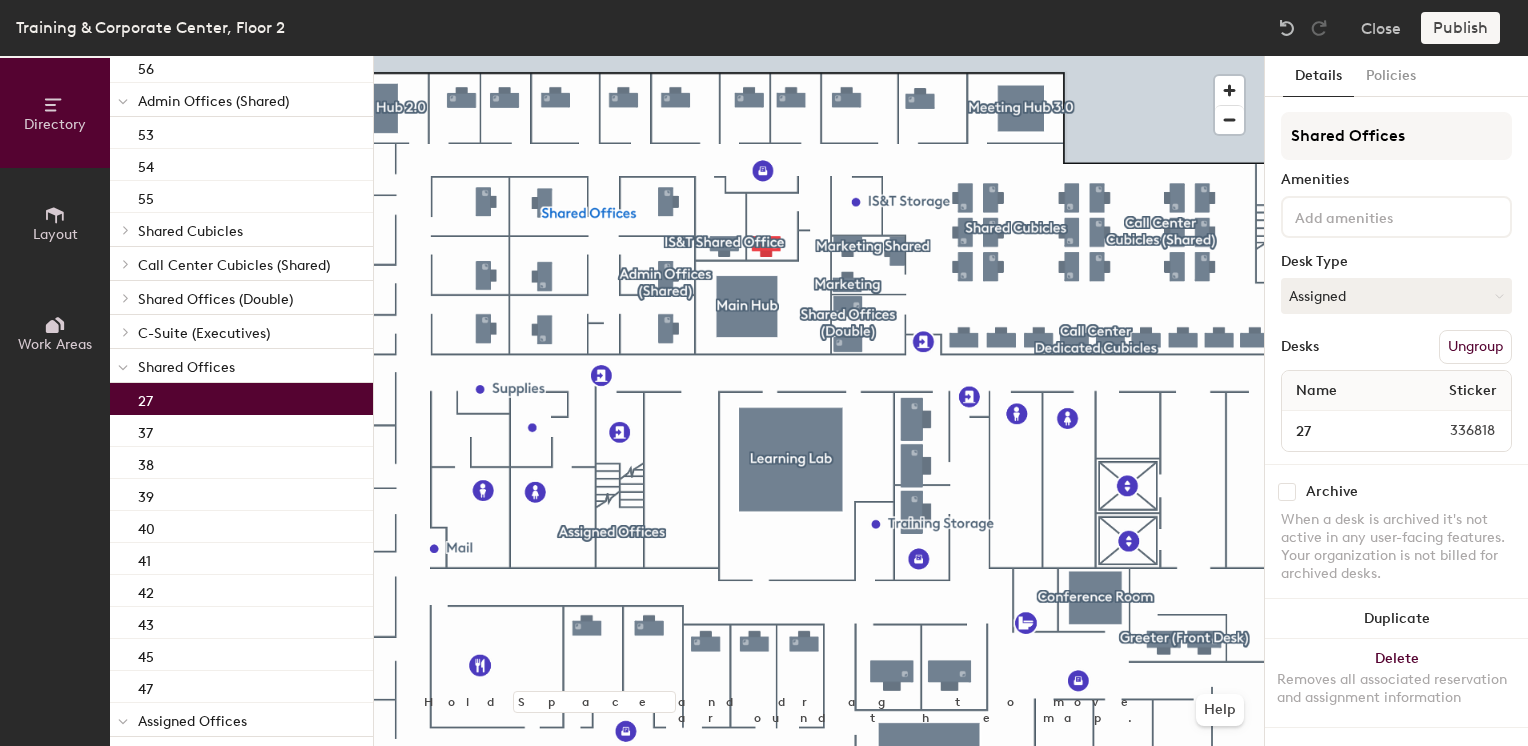scroll, scrollTop: 522, scrollLeft: 0, axis: vertical 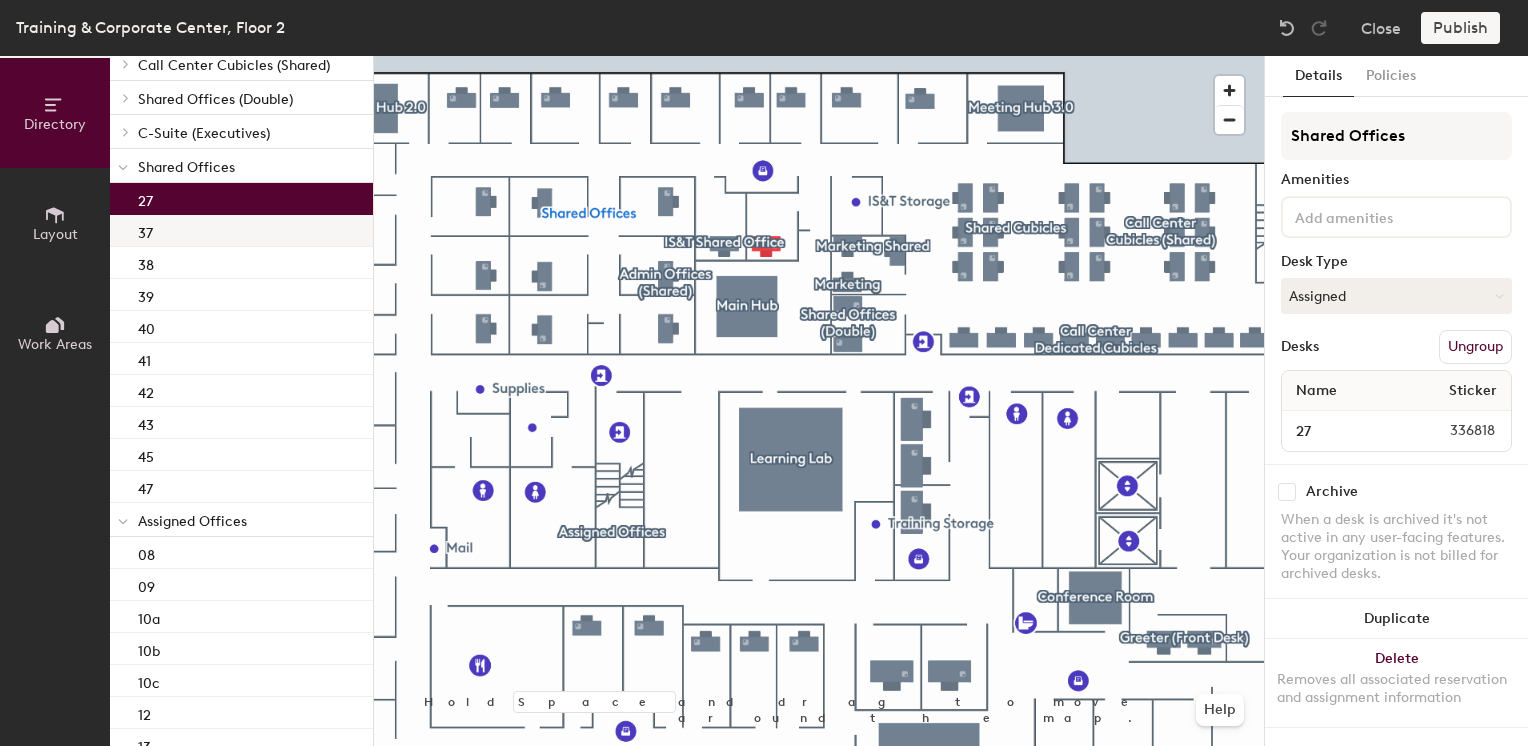 click on "37" 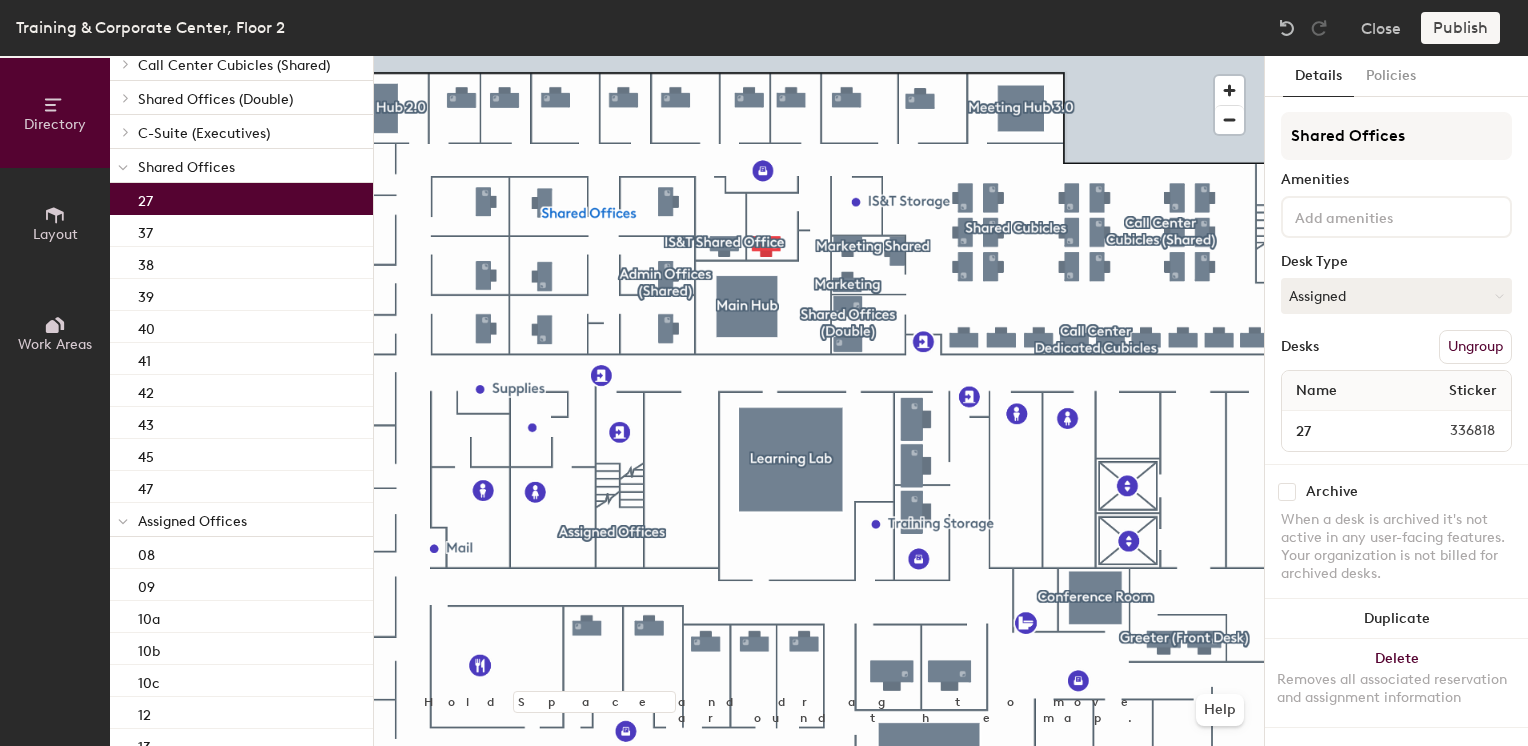 click on "27" 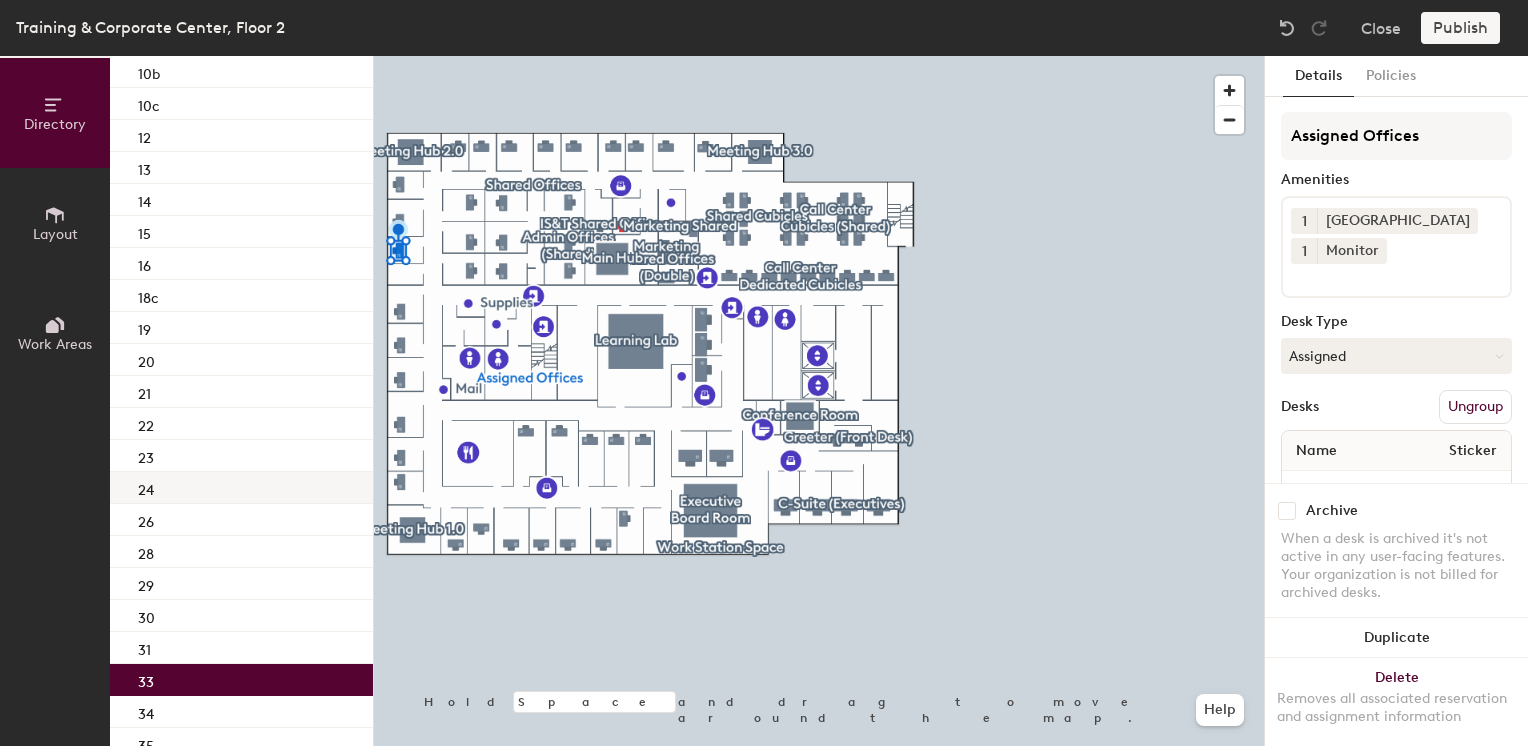 scroll, scrollTop: 1322, scrollLeft: 0, axis: vertical 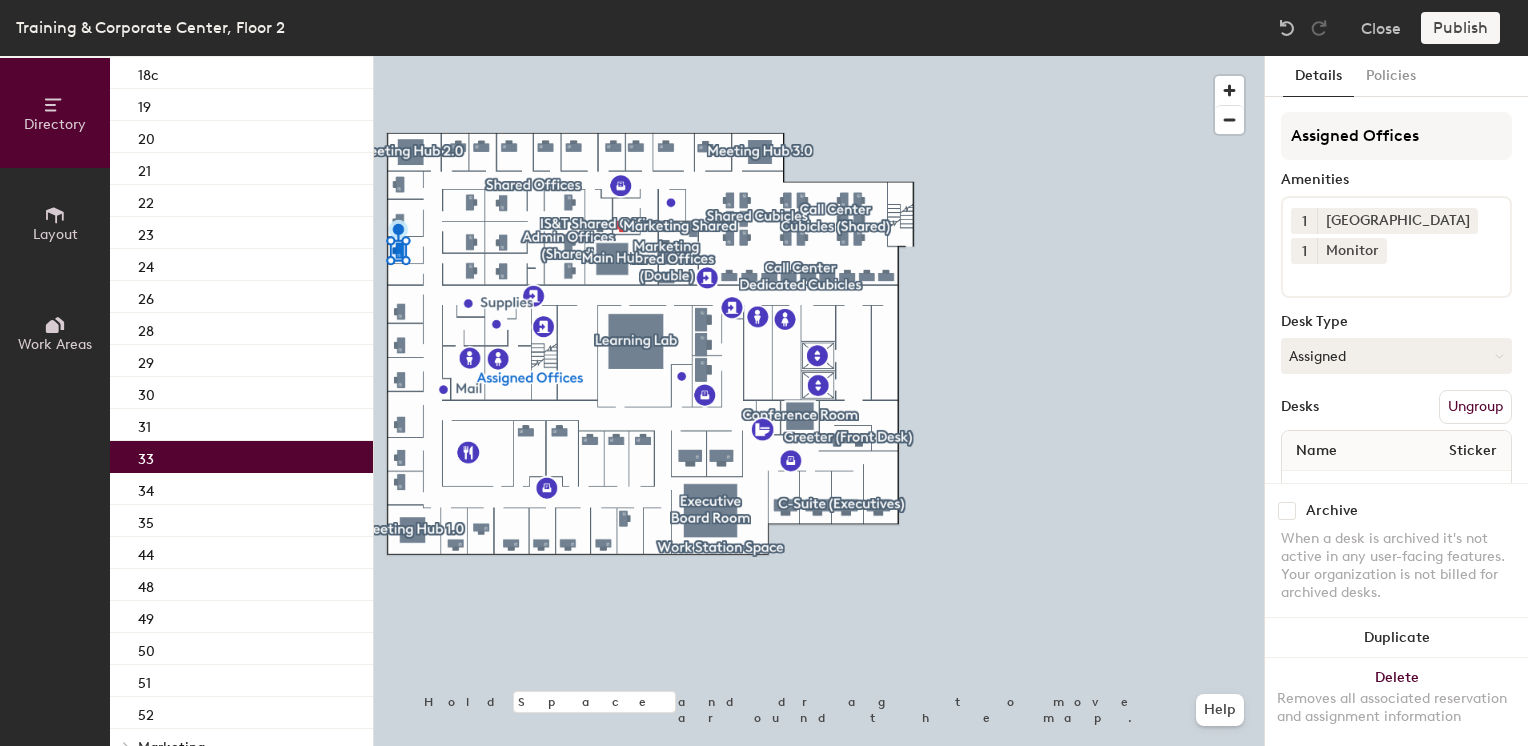 click 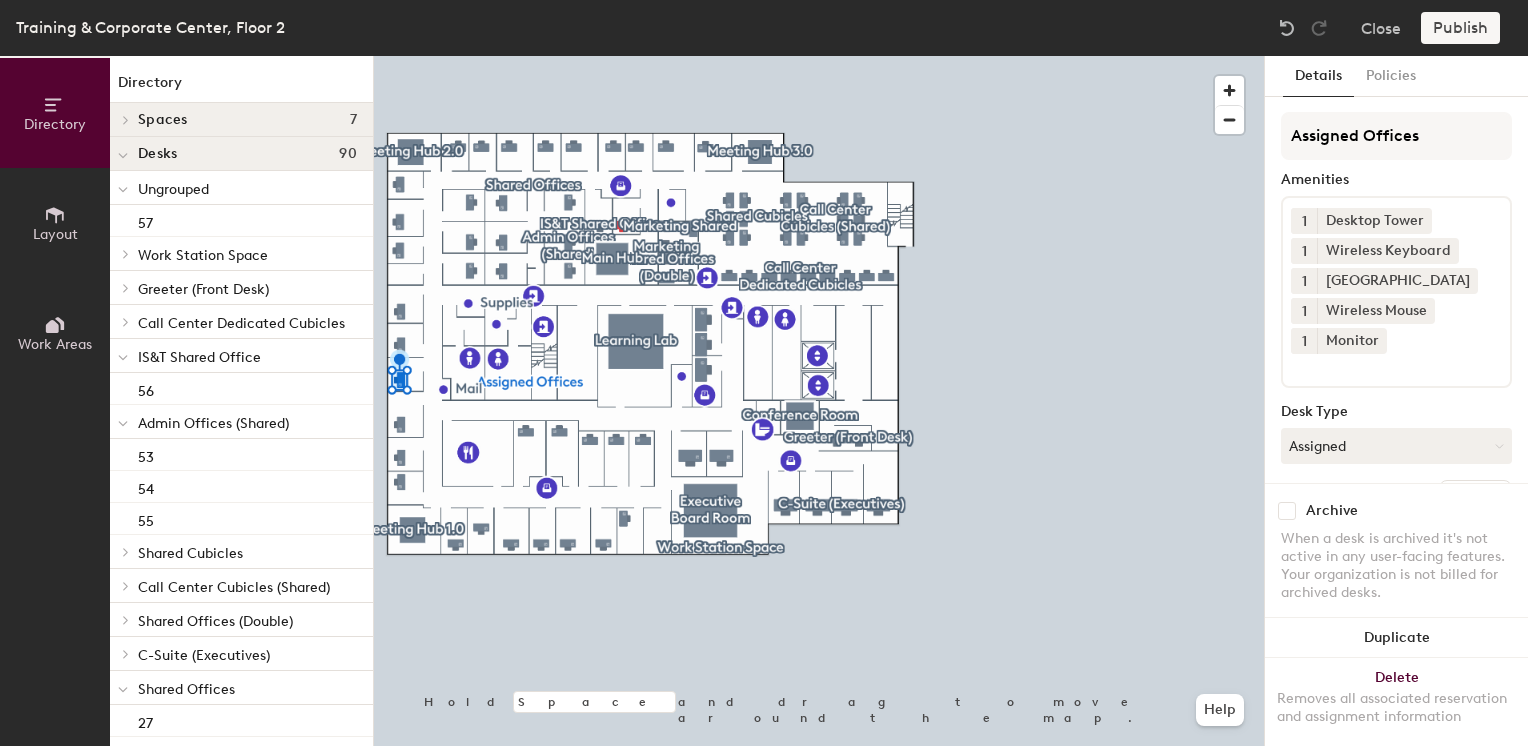 scroll, scrollTop: 0, scrollLeft: 0, axis: both 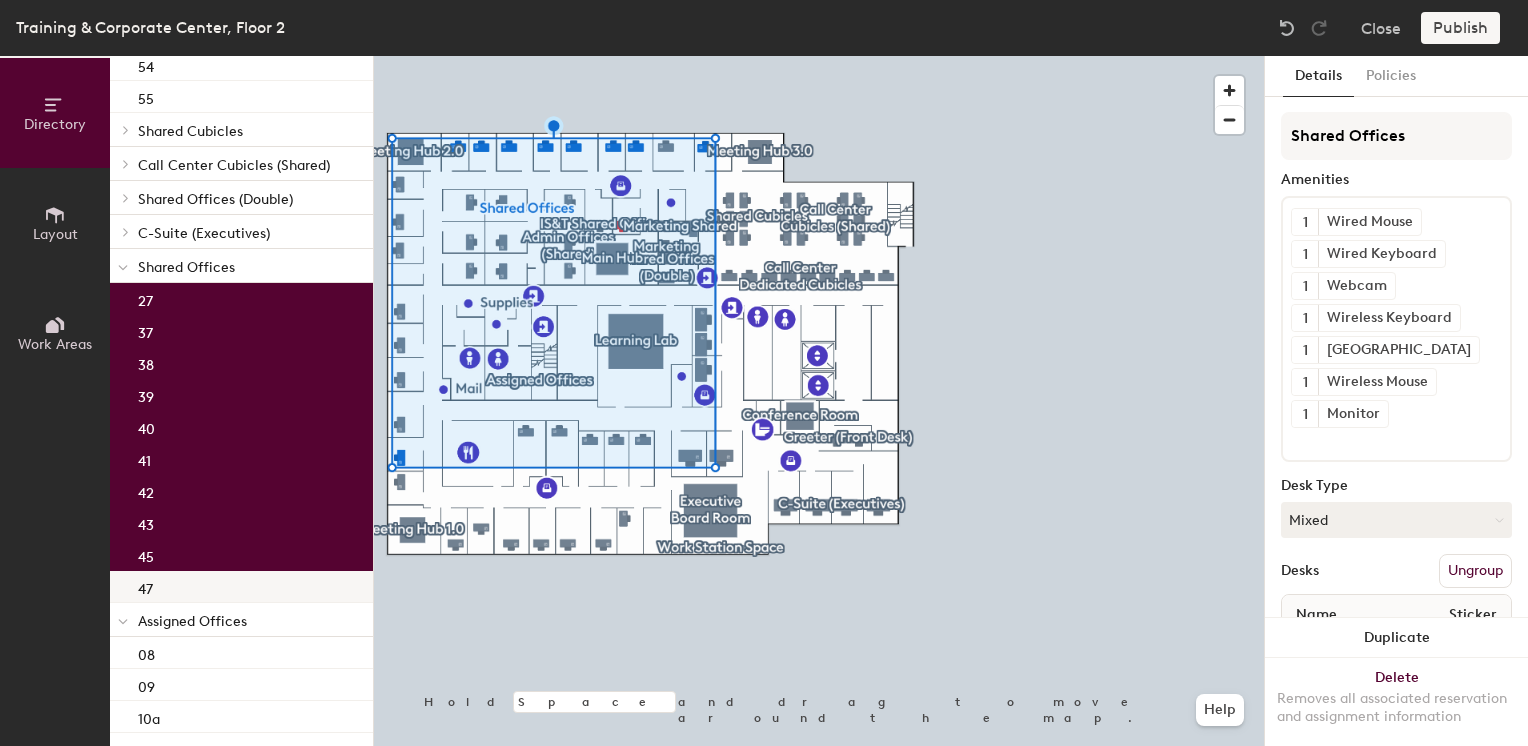 click on "47" 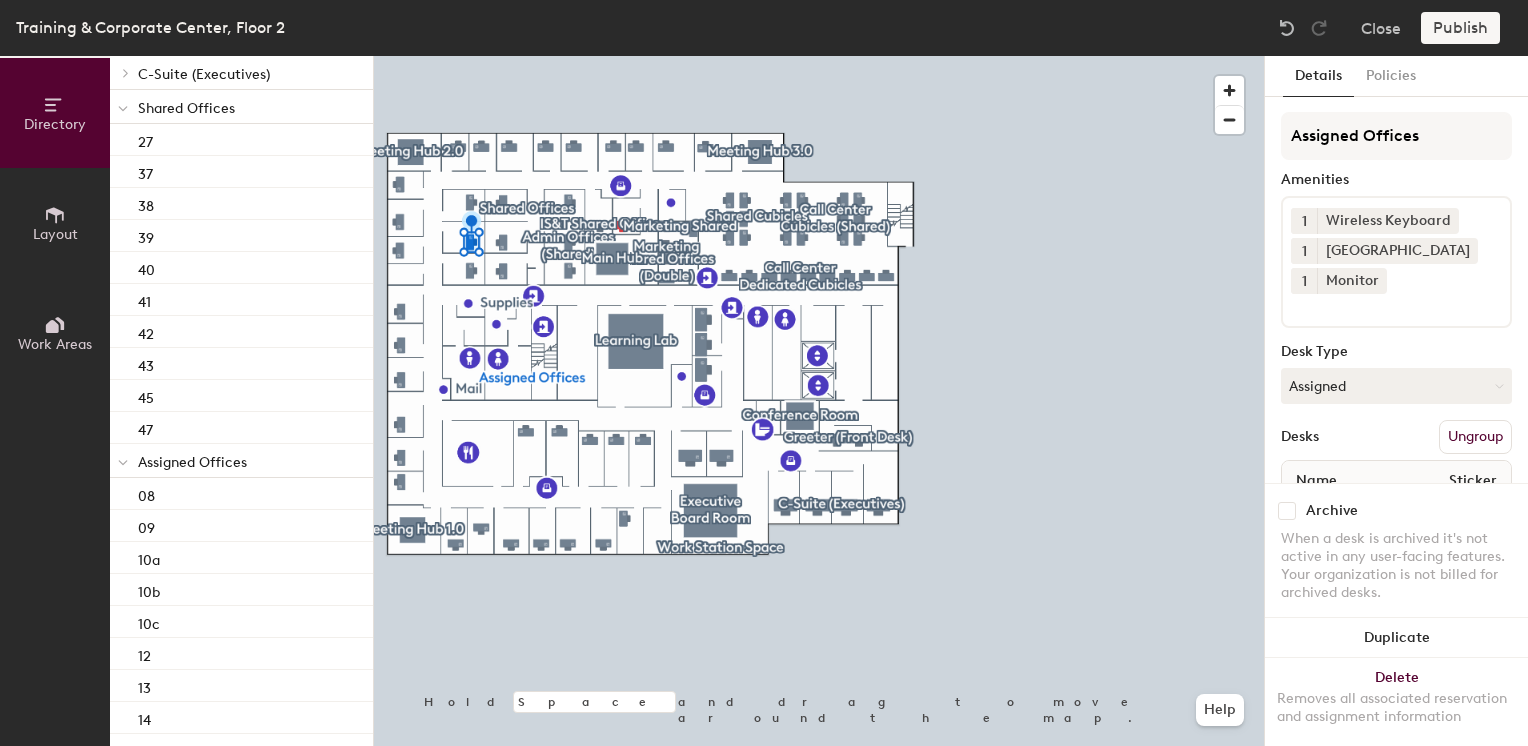 scroll, scrollTop: 422, scrollLeft: 0, axis: vertical 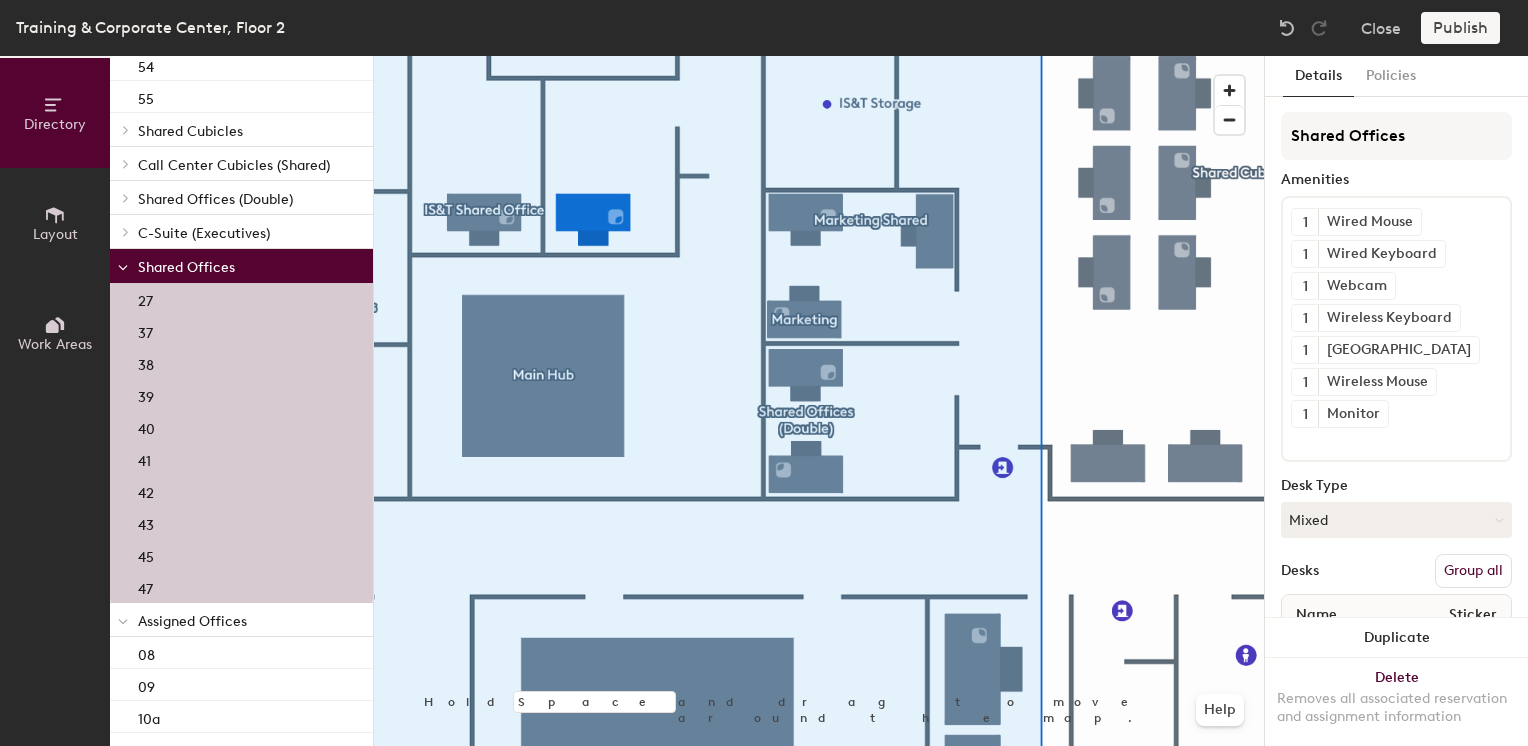 click on "Group all" 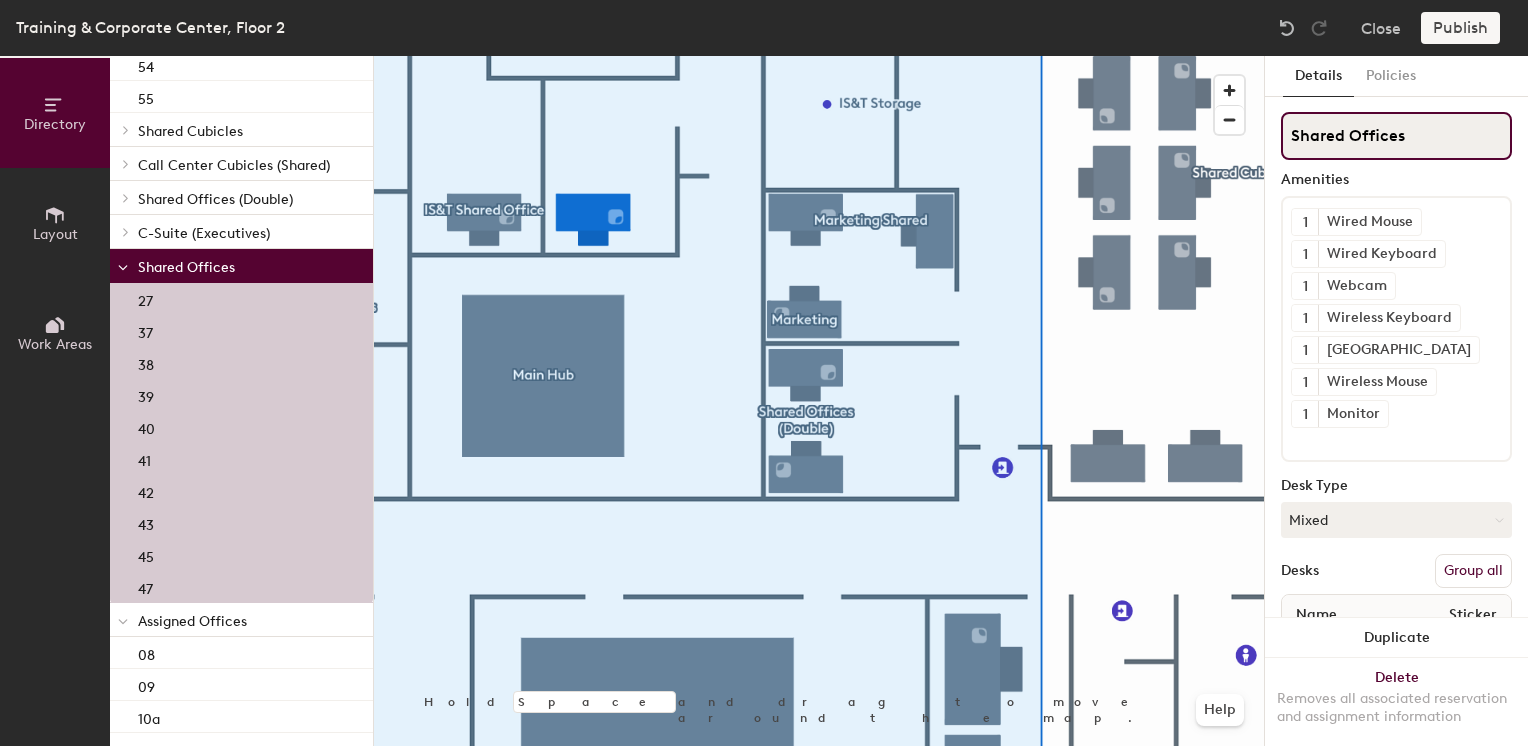 scroll, scrollTop: 356, scrollLeft: 0, axis: vertical 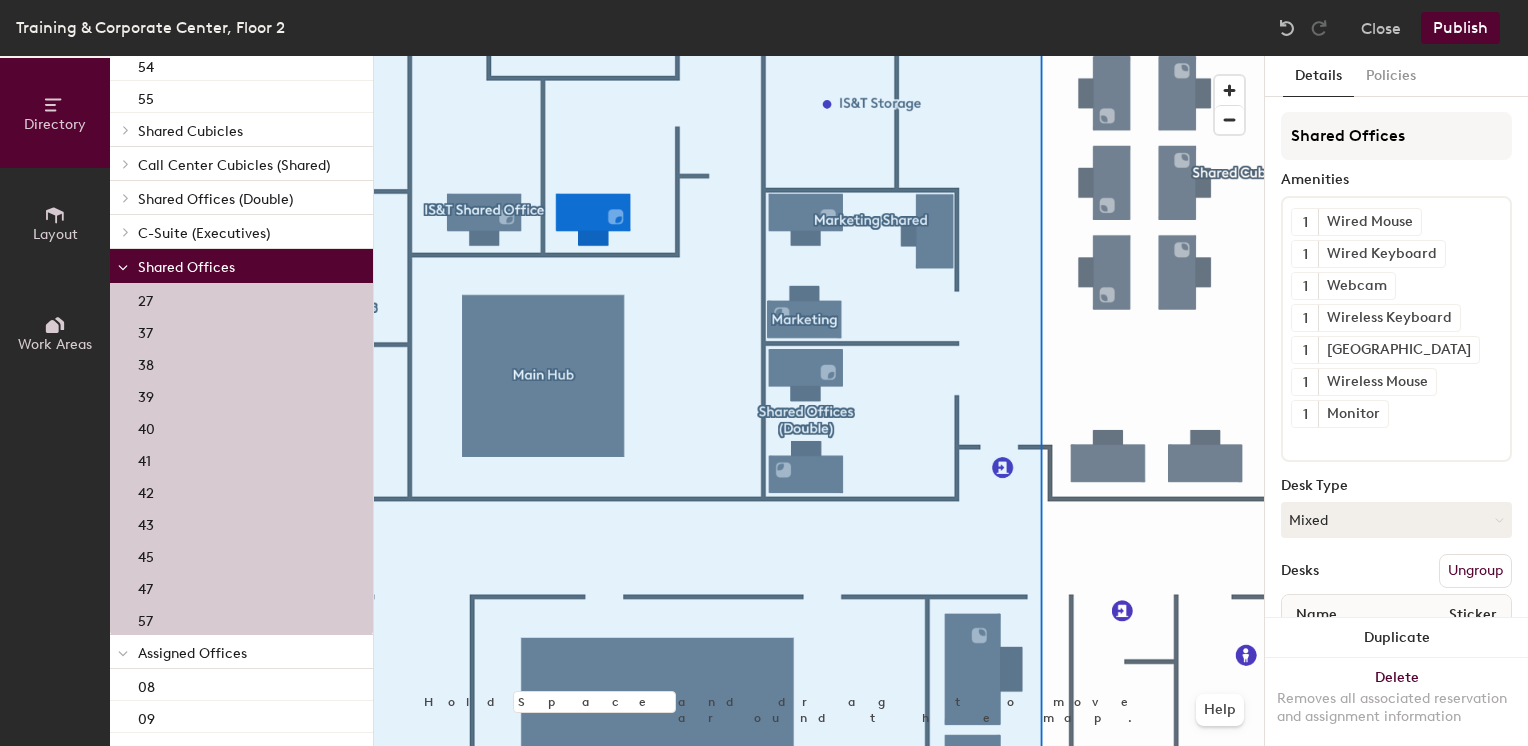 click on "Publish" 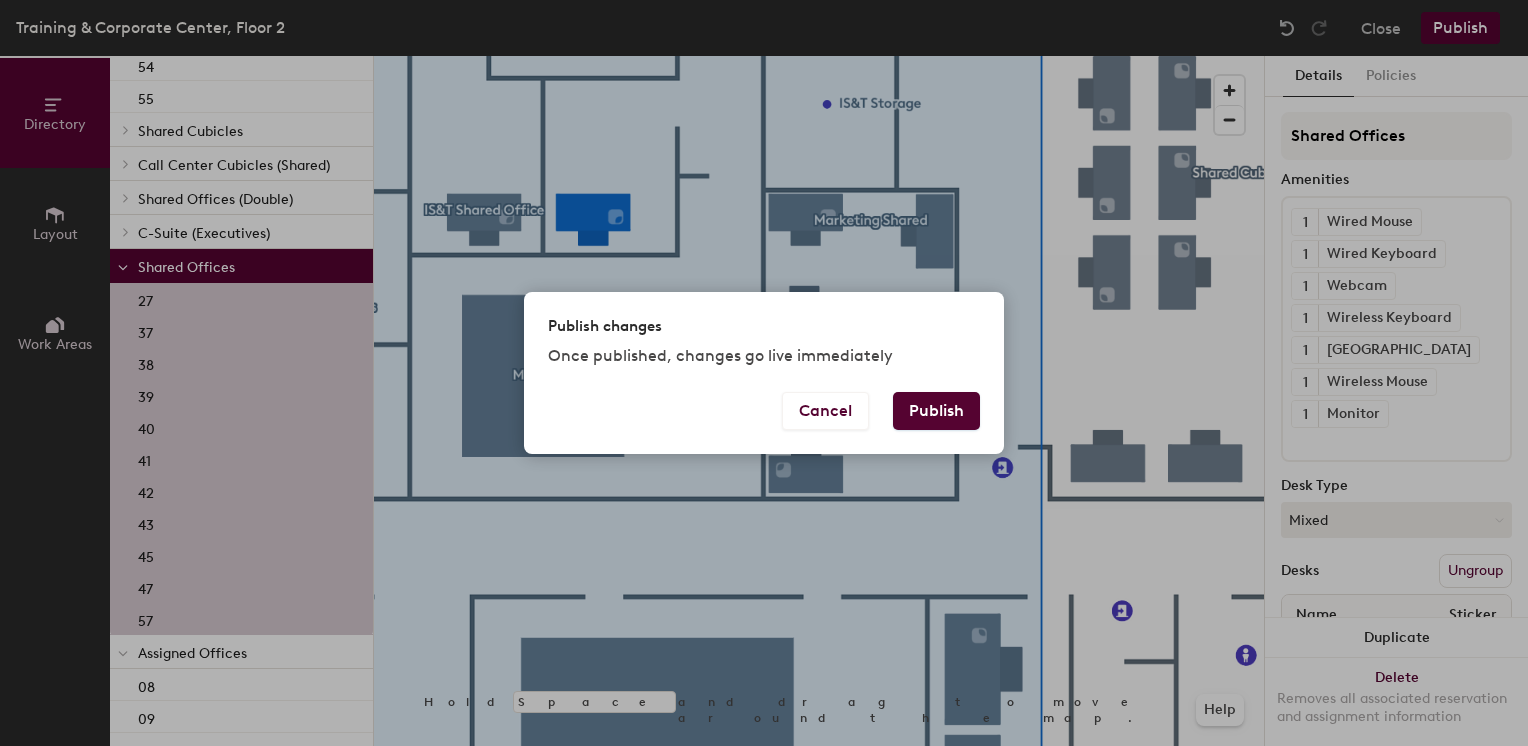 click on "Publish" at bounding box center (936, 411) 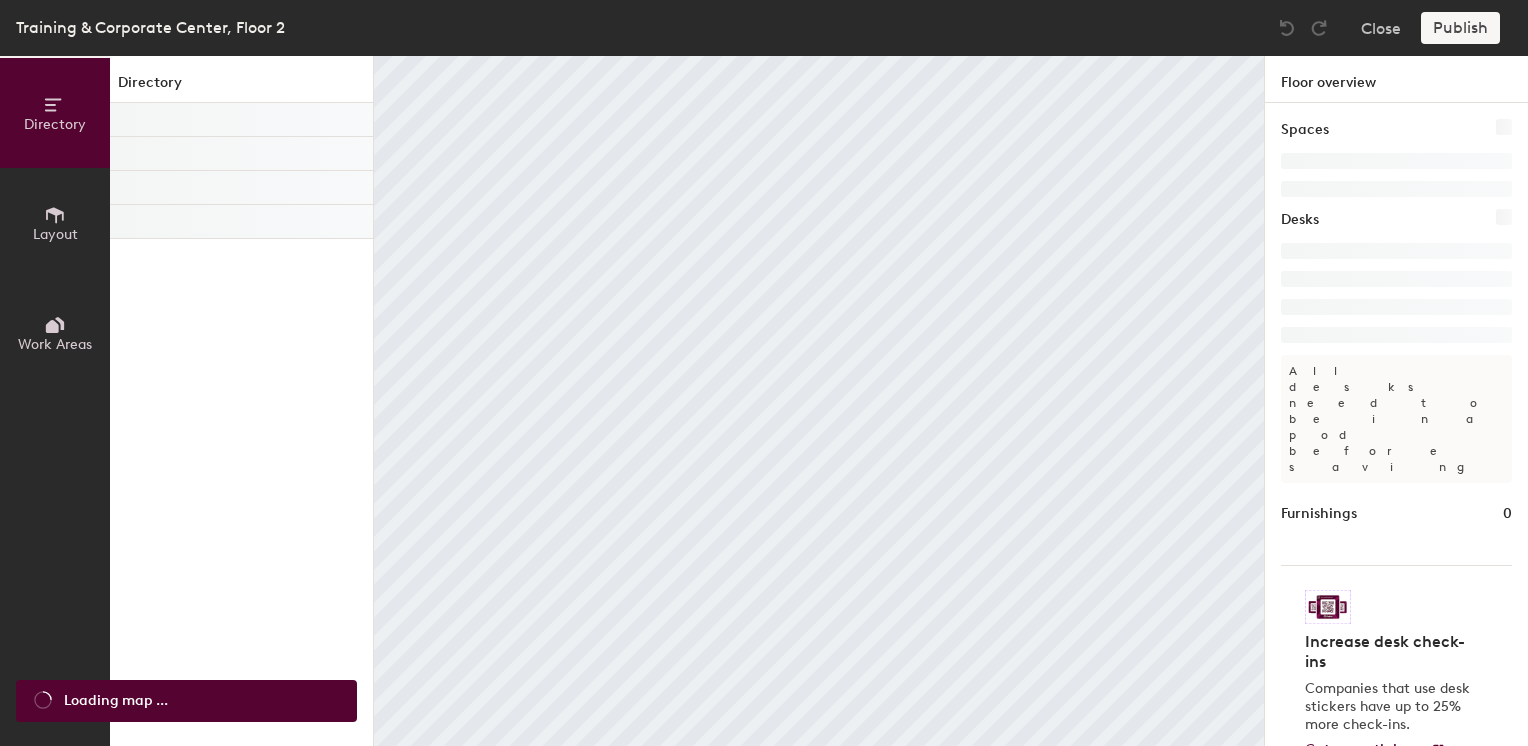 scroll, scrollTop: 0, scrollLeft: 0, axis: both 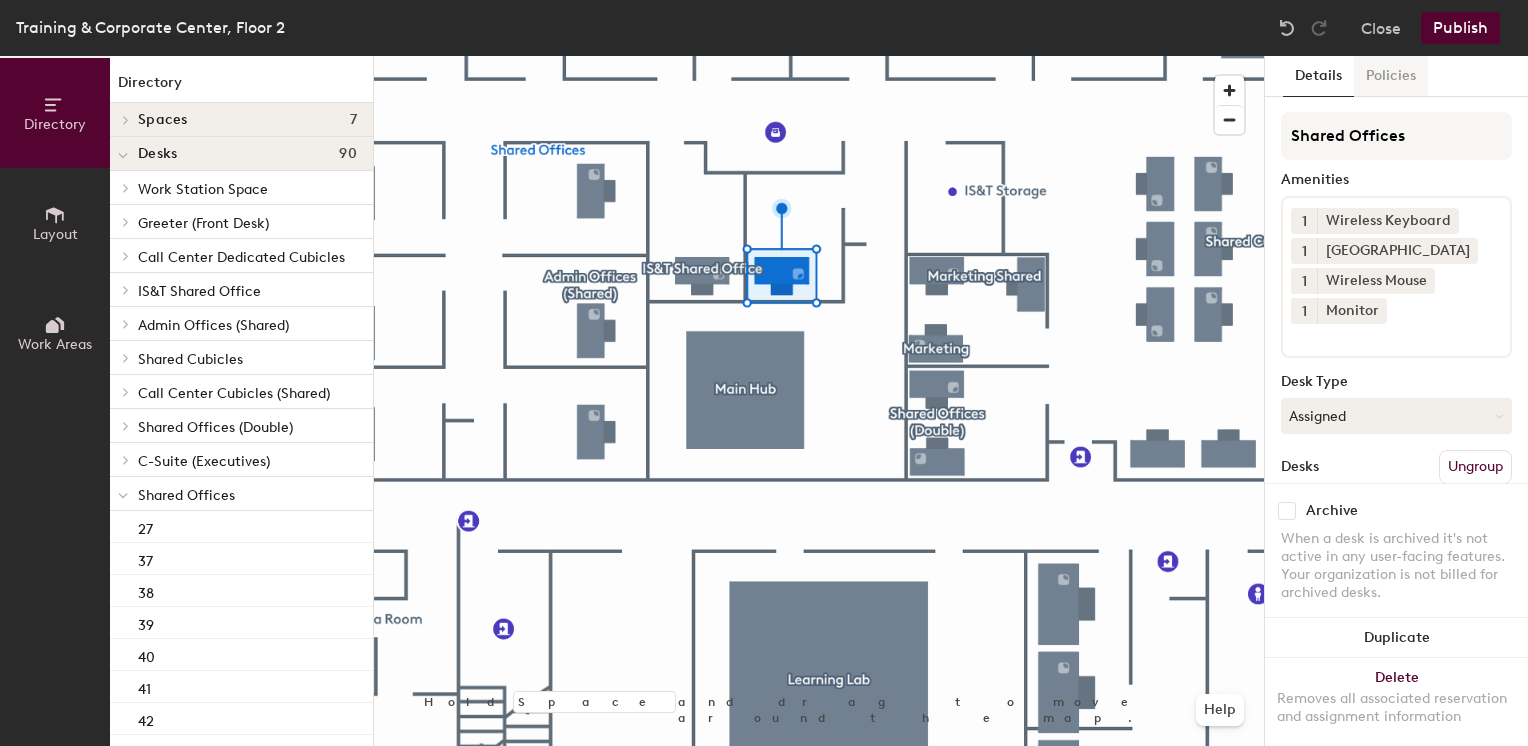click on "Policies" 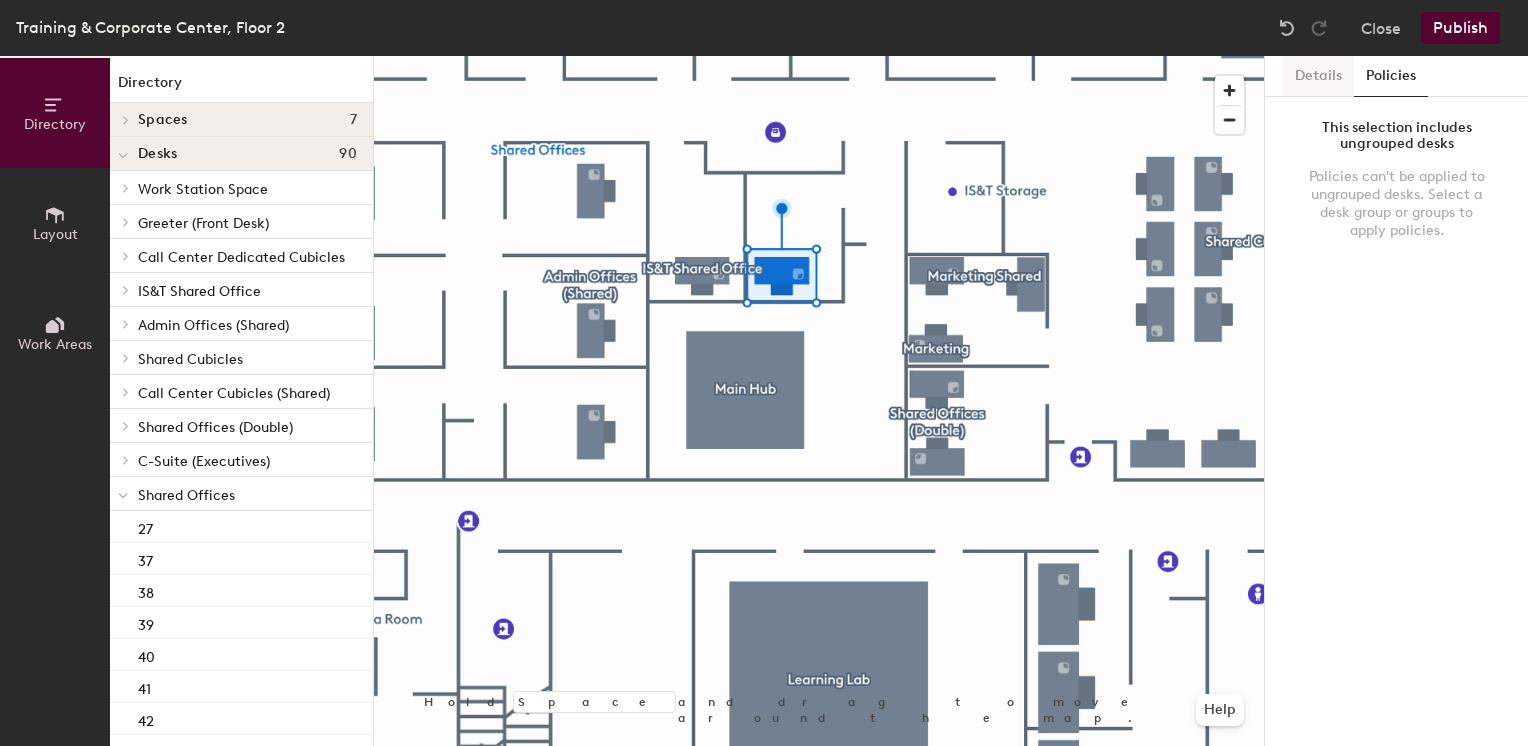 click on "Details" 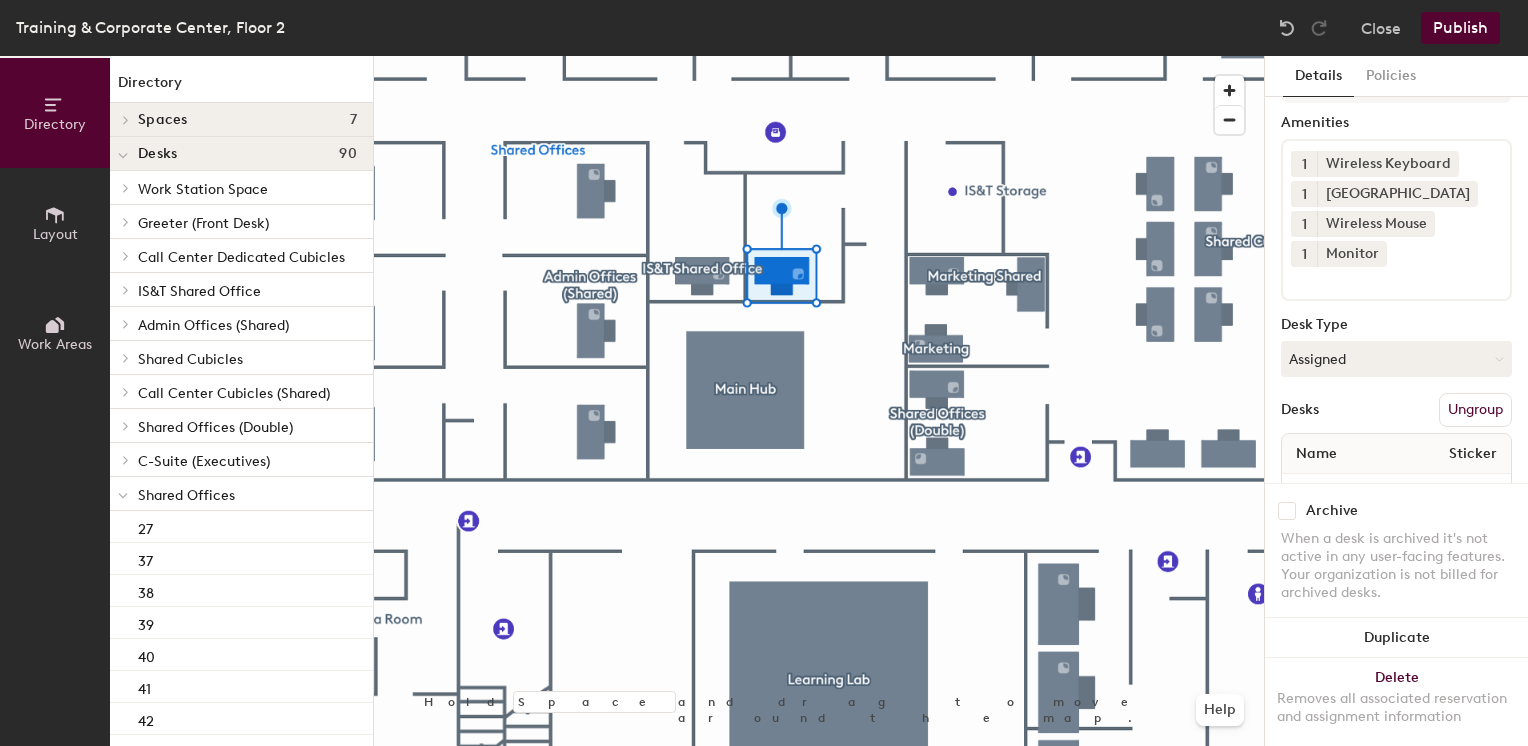 scroll, scrollTop: 100, scrollLeft: 0, axis: vertical 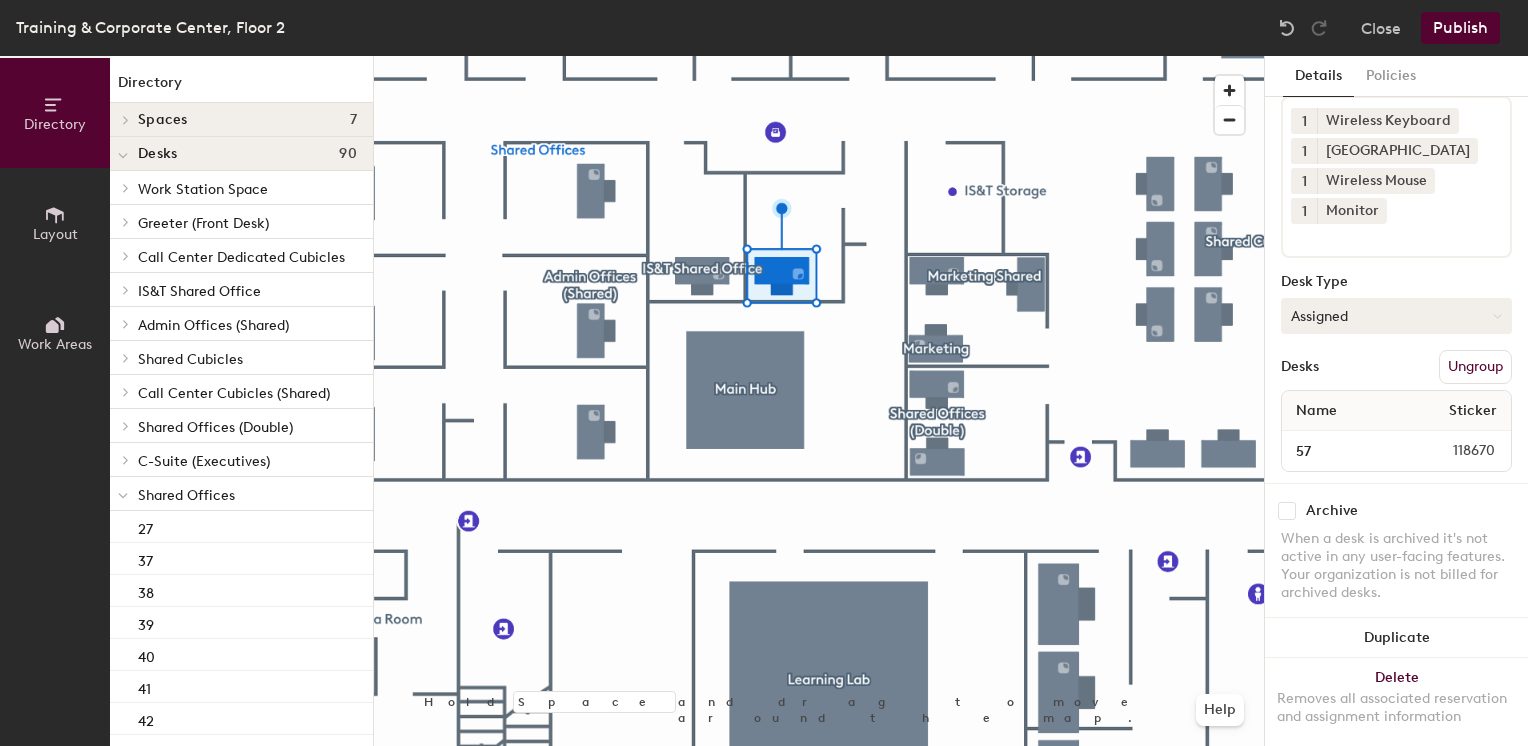 click on "Assigned" 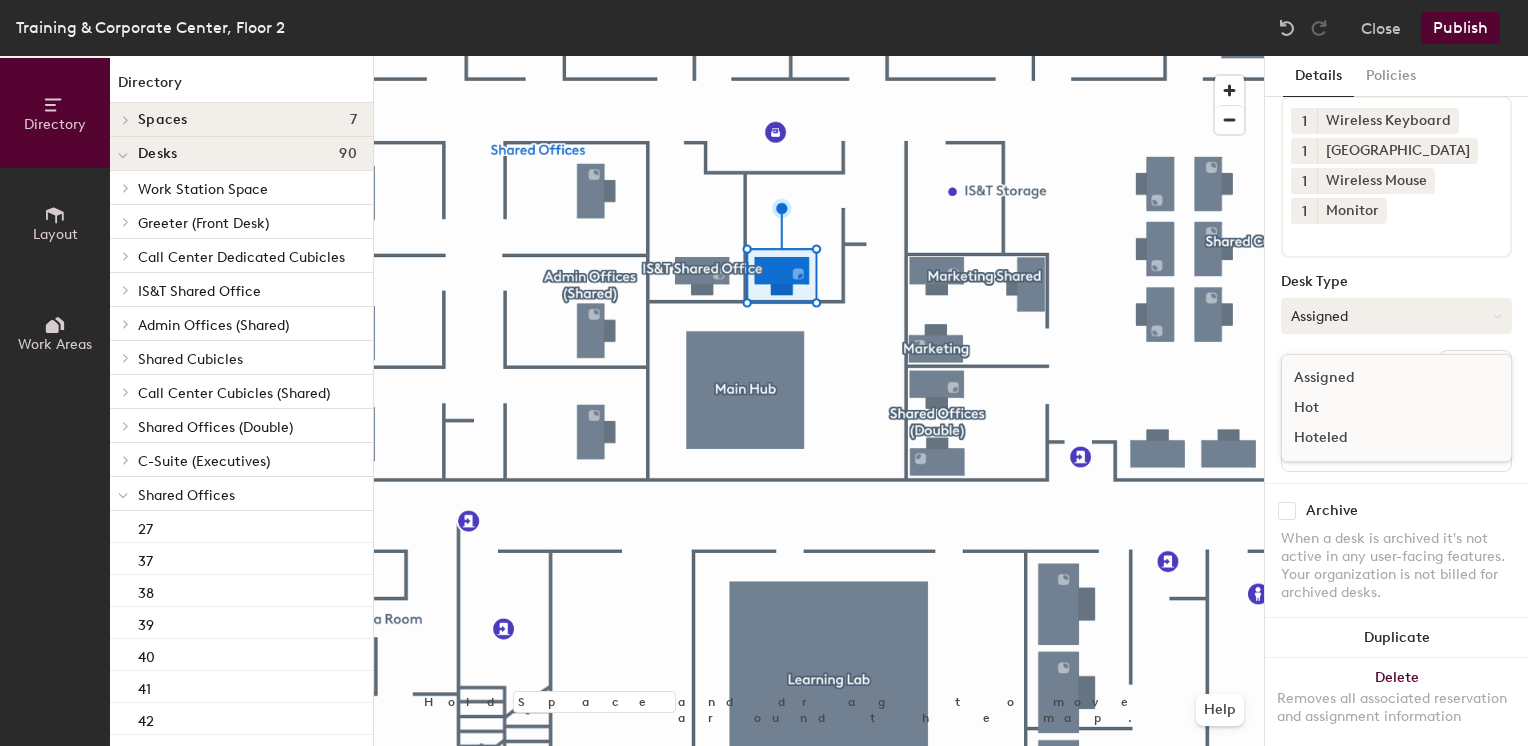 click on "Assigned" 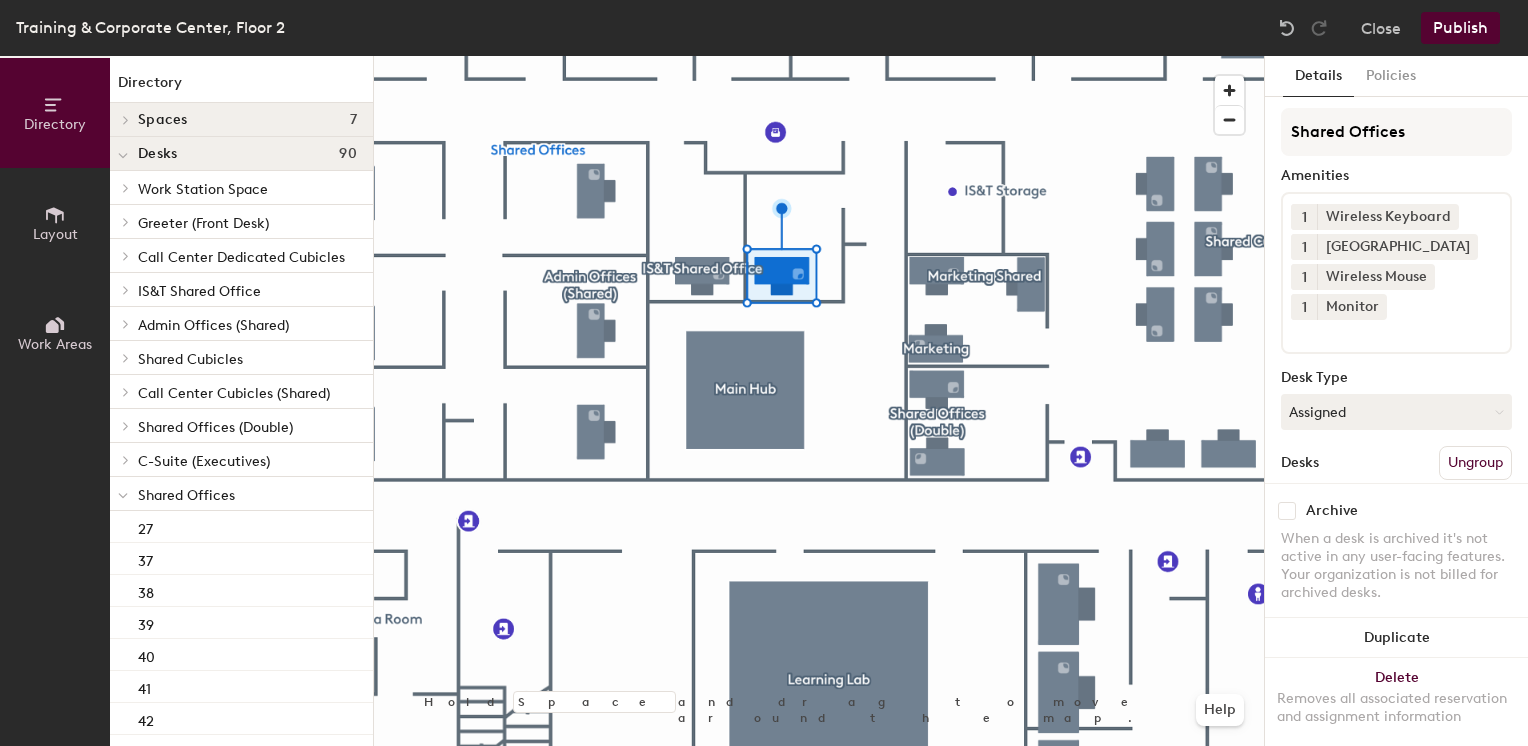 scroll, scrollTop: 0, scrollLeft: 0, axis: both 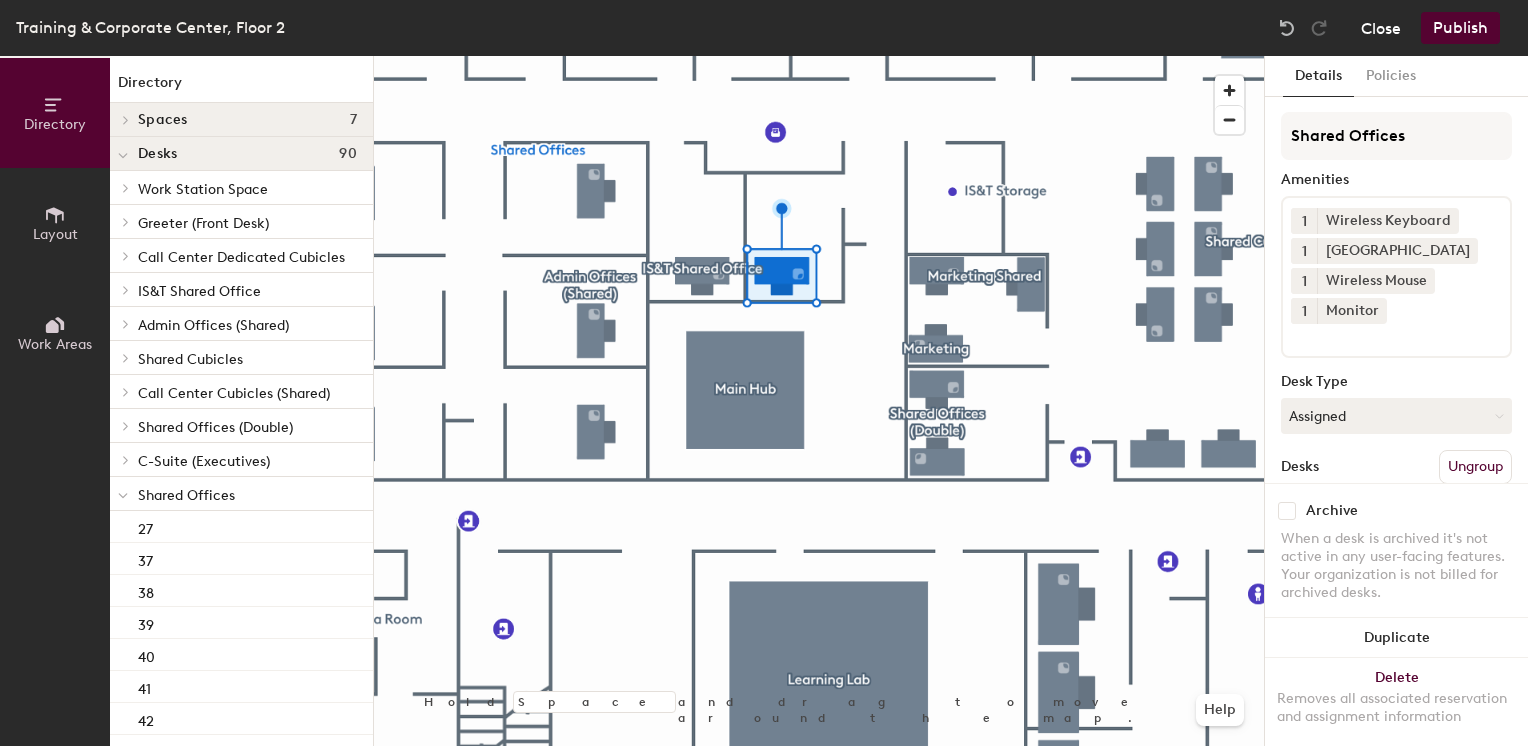 click on "Close" 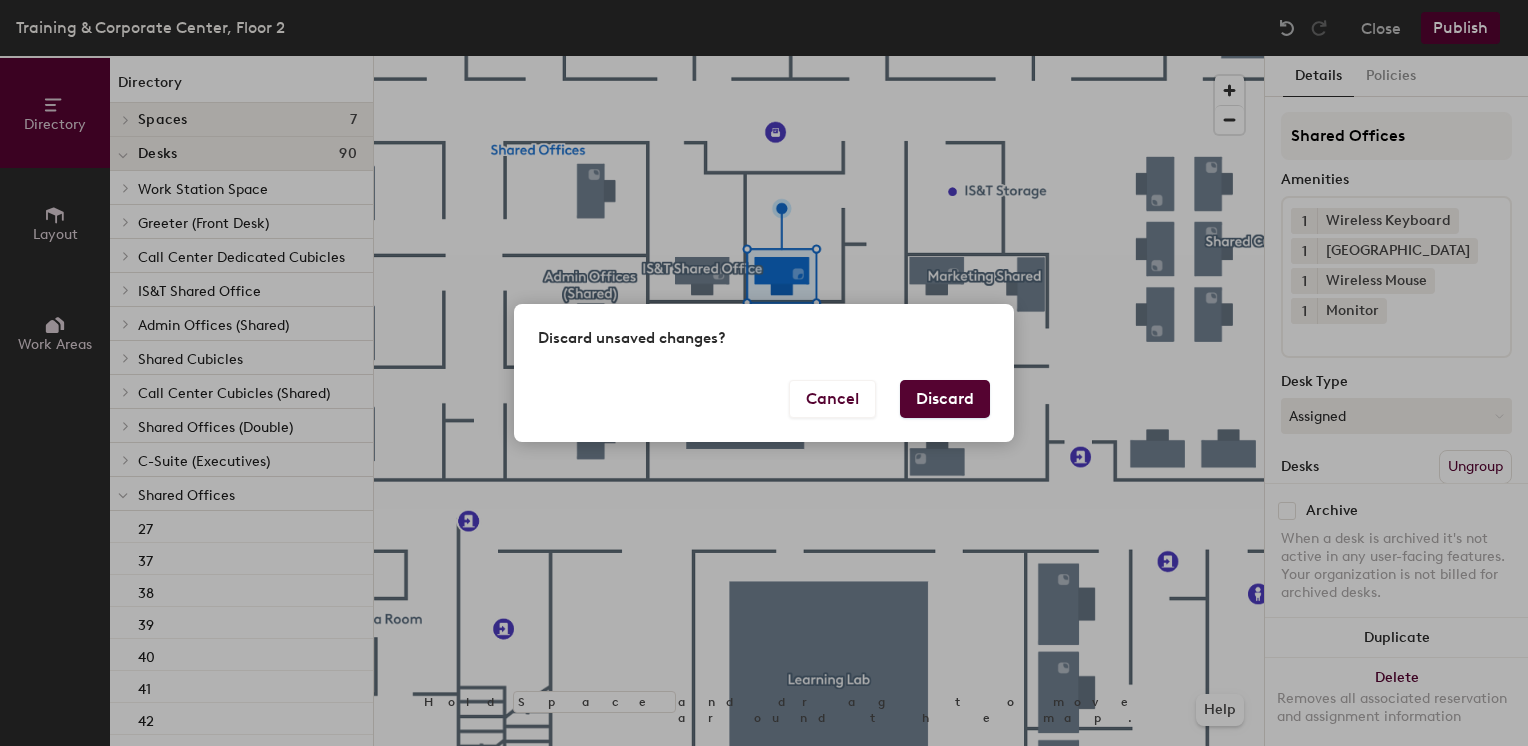 click on "Discard" at bounding box center (945, 399) 